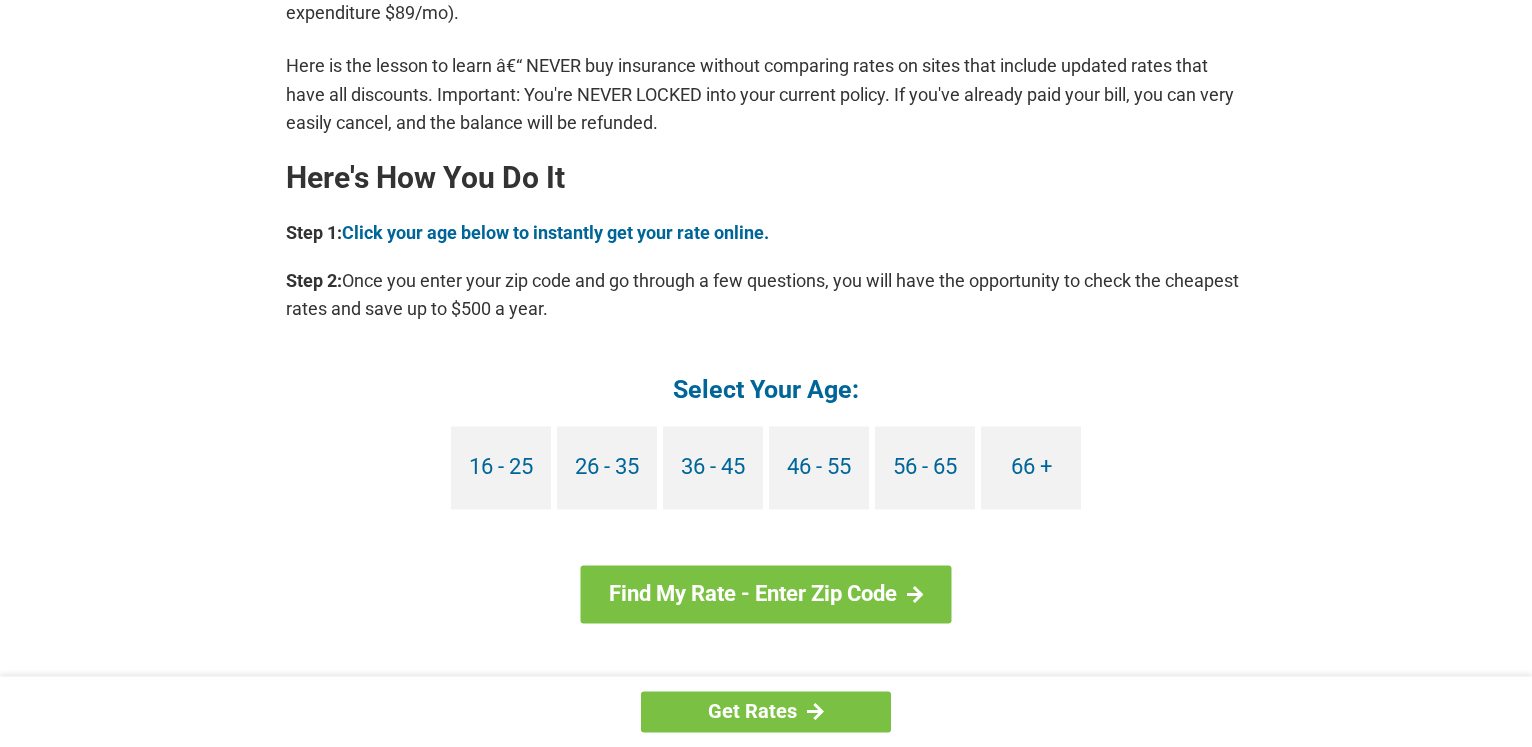 scroll, scrollTop: 1734, scrollLeft: 0, axis: vertical 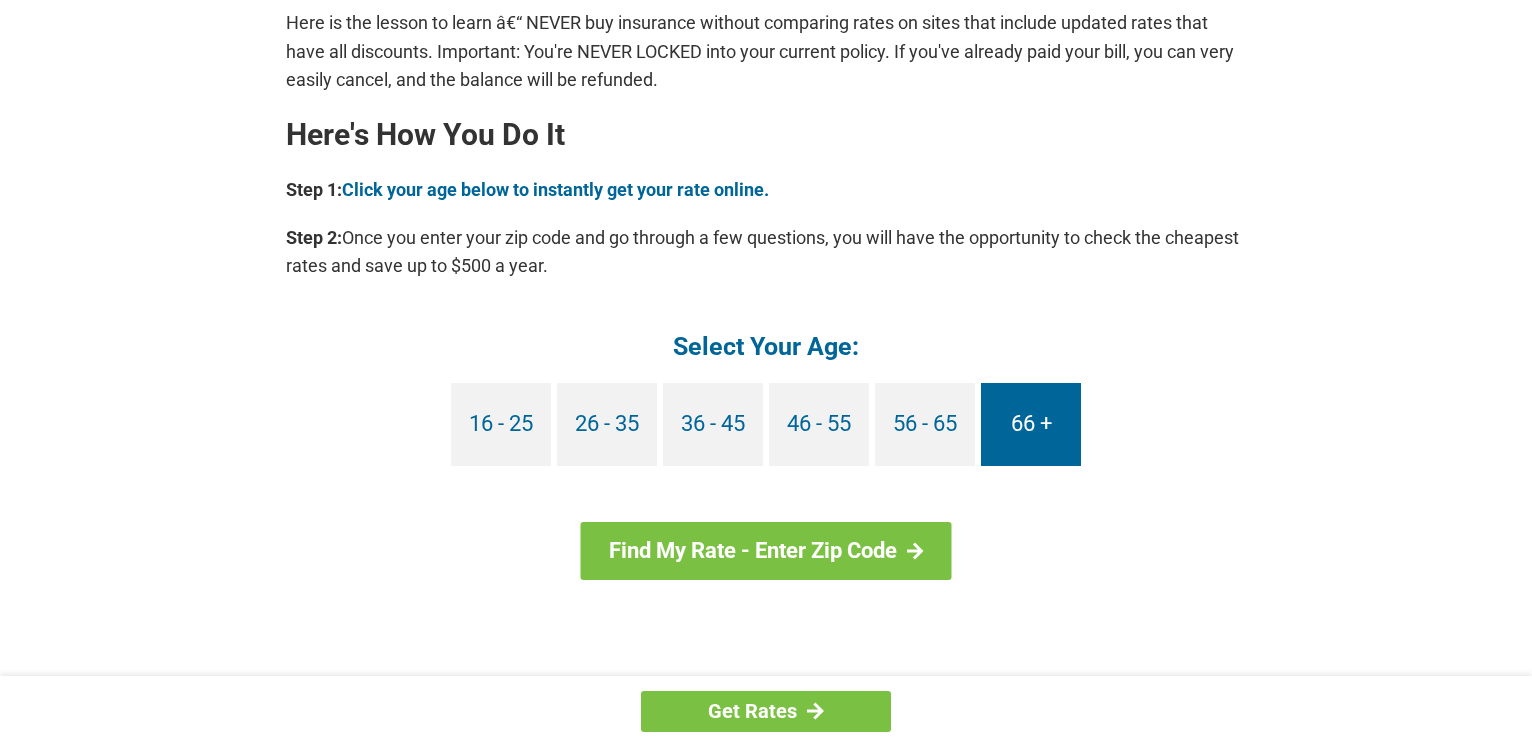 click on "66 +" at bounding box center (1031, 424) 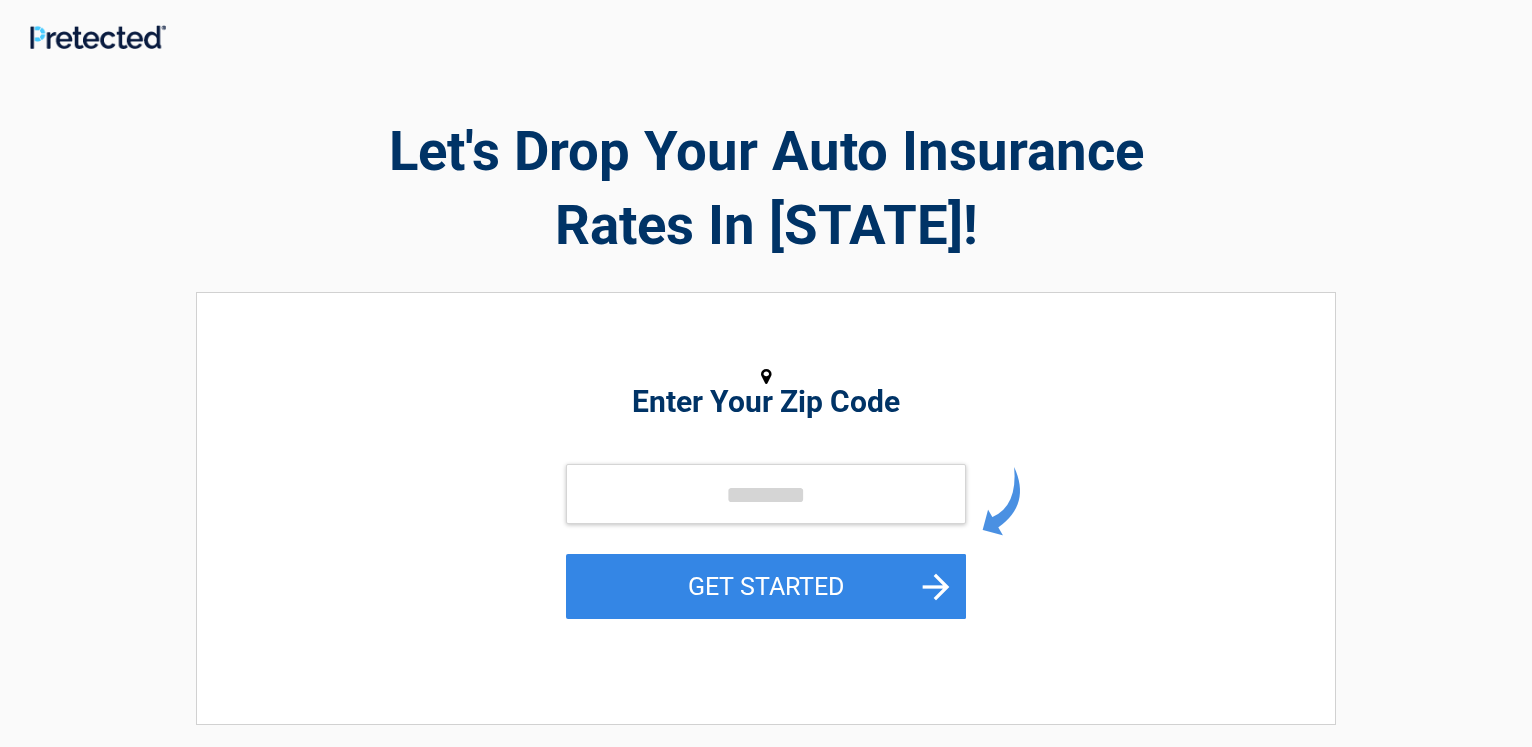 scroll, scrollTop: 0, scrollLeft: 0, axis: both 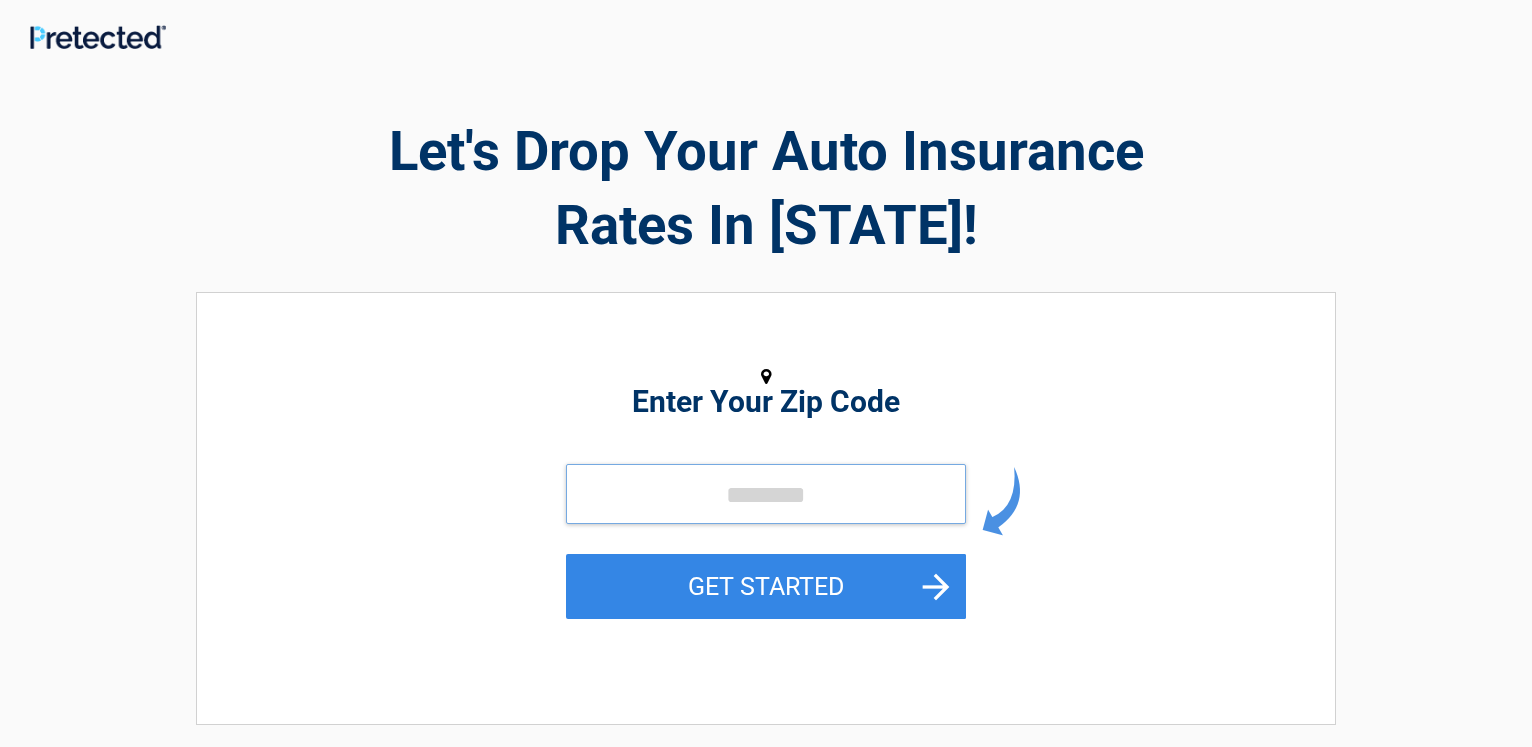 click at bounding box center (766, 494) 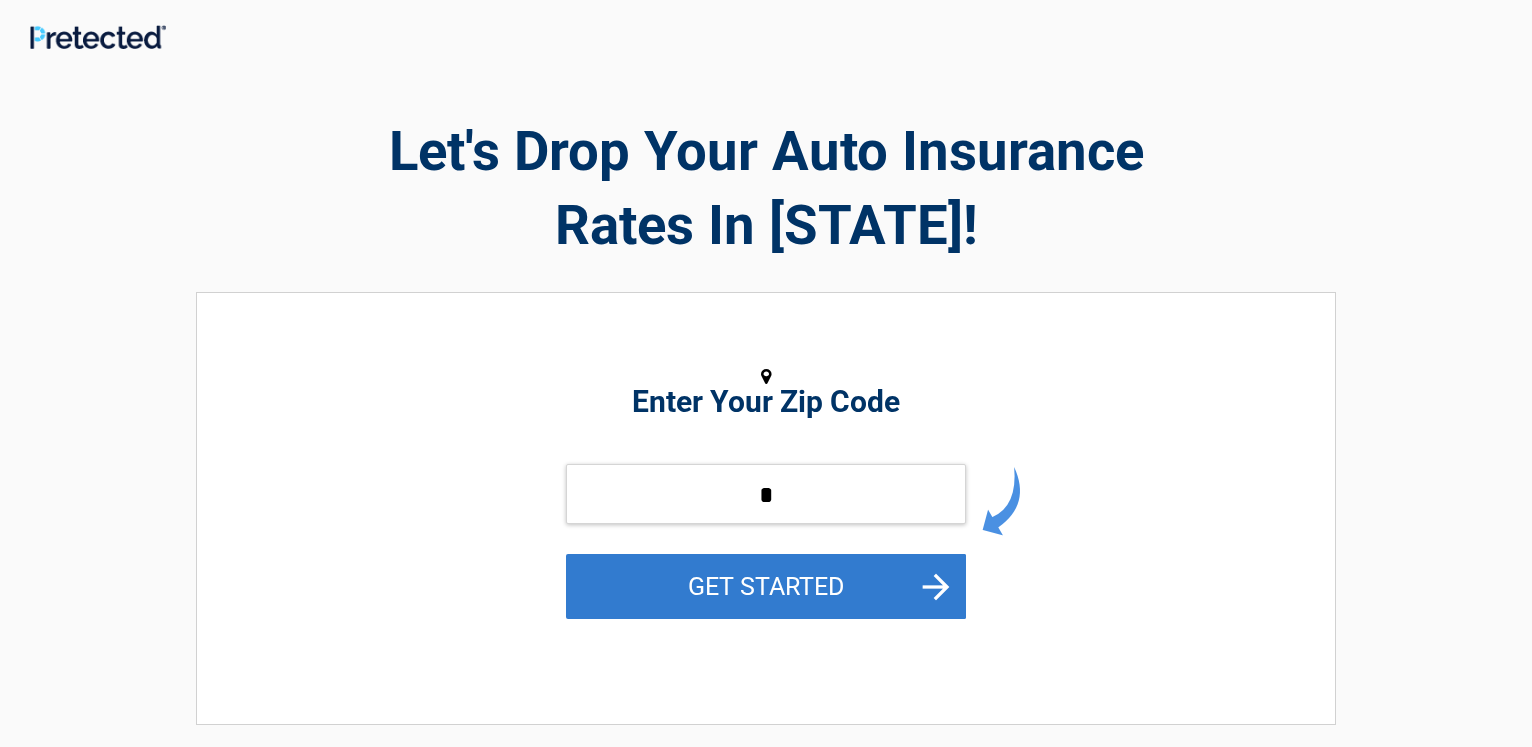 click on "GET STARTED" at bounding box center [766, 586] 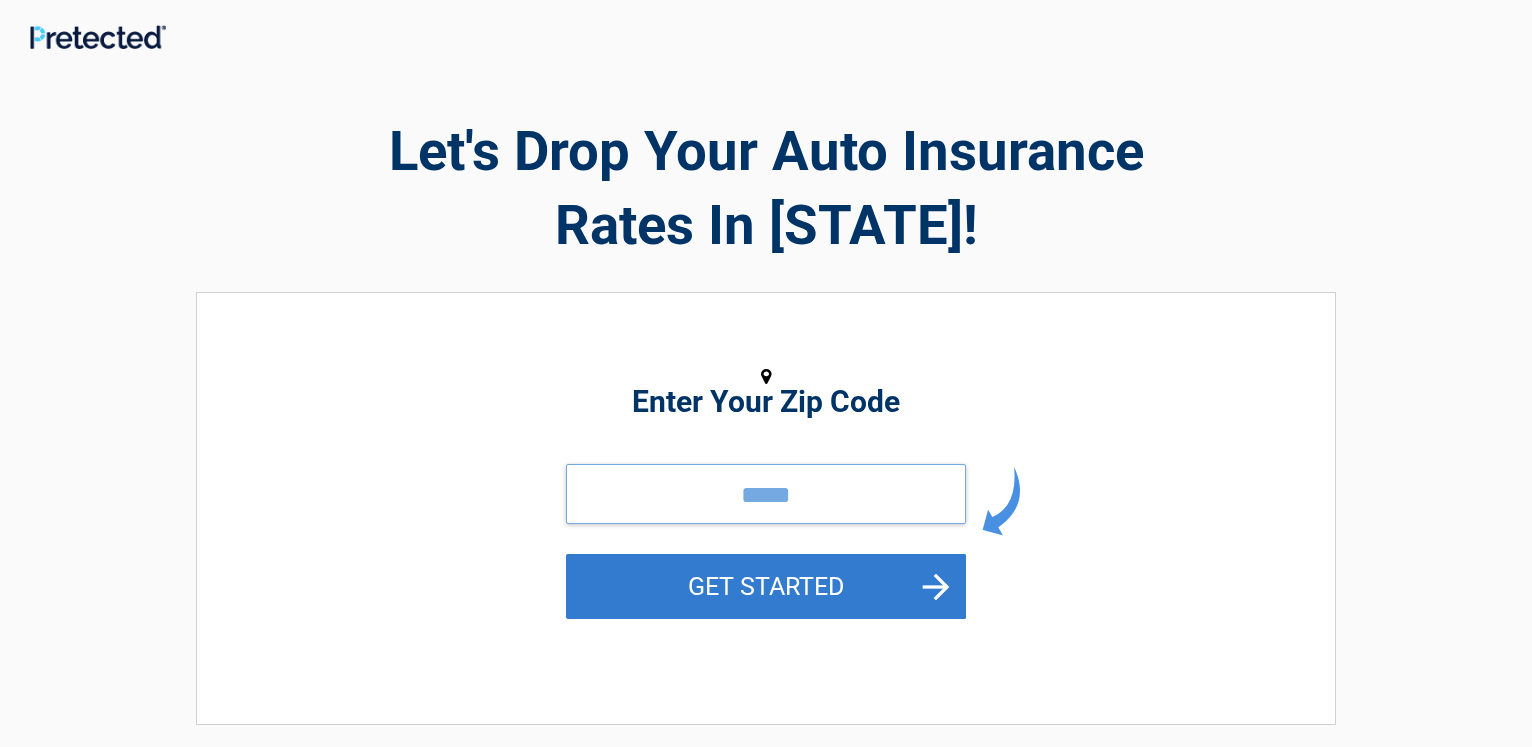 type on "*****" 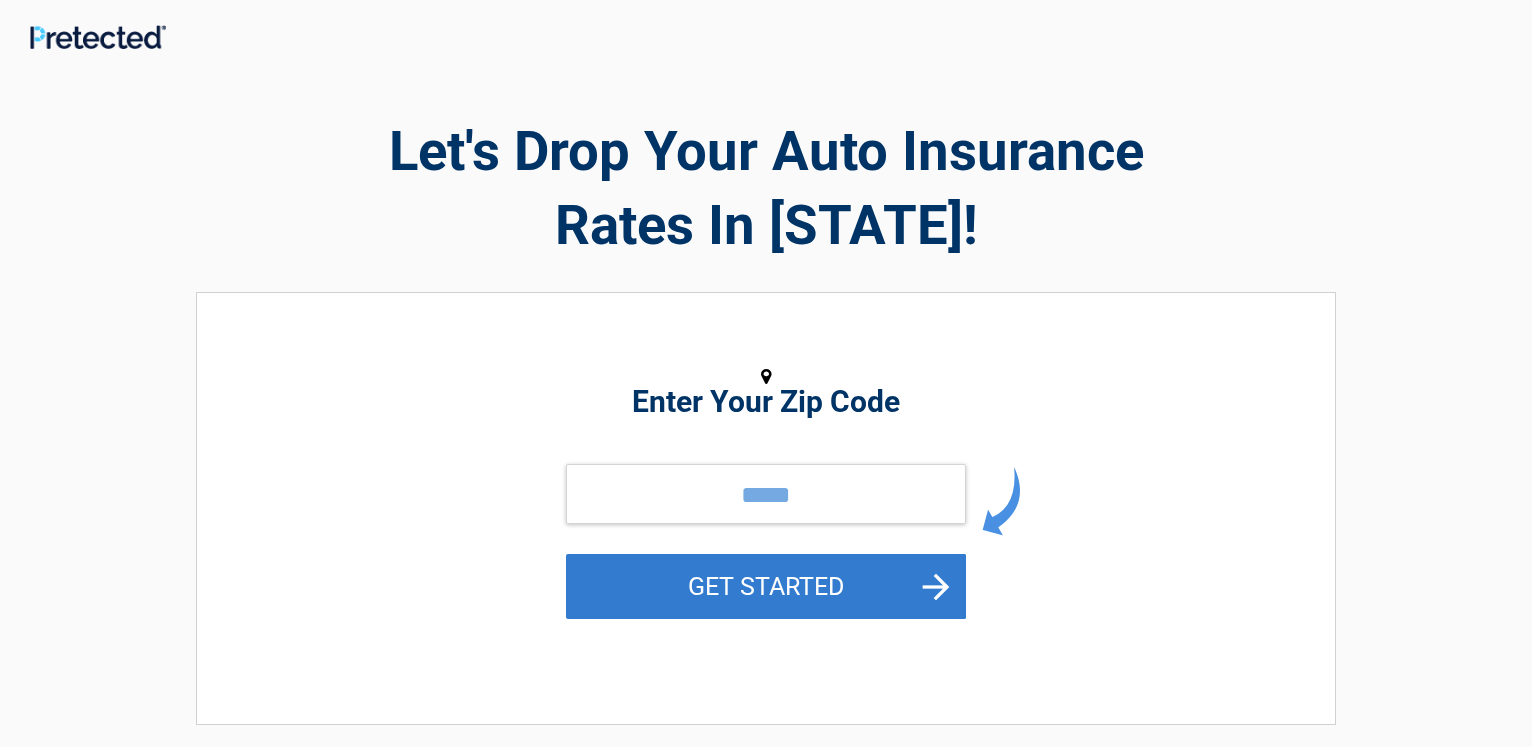 click on "GET STARTED" at bounding box center (766, 586) 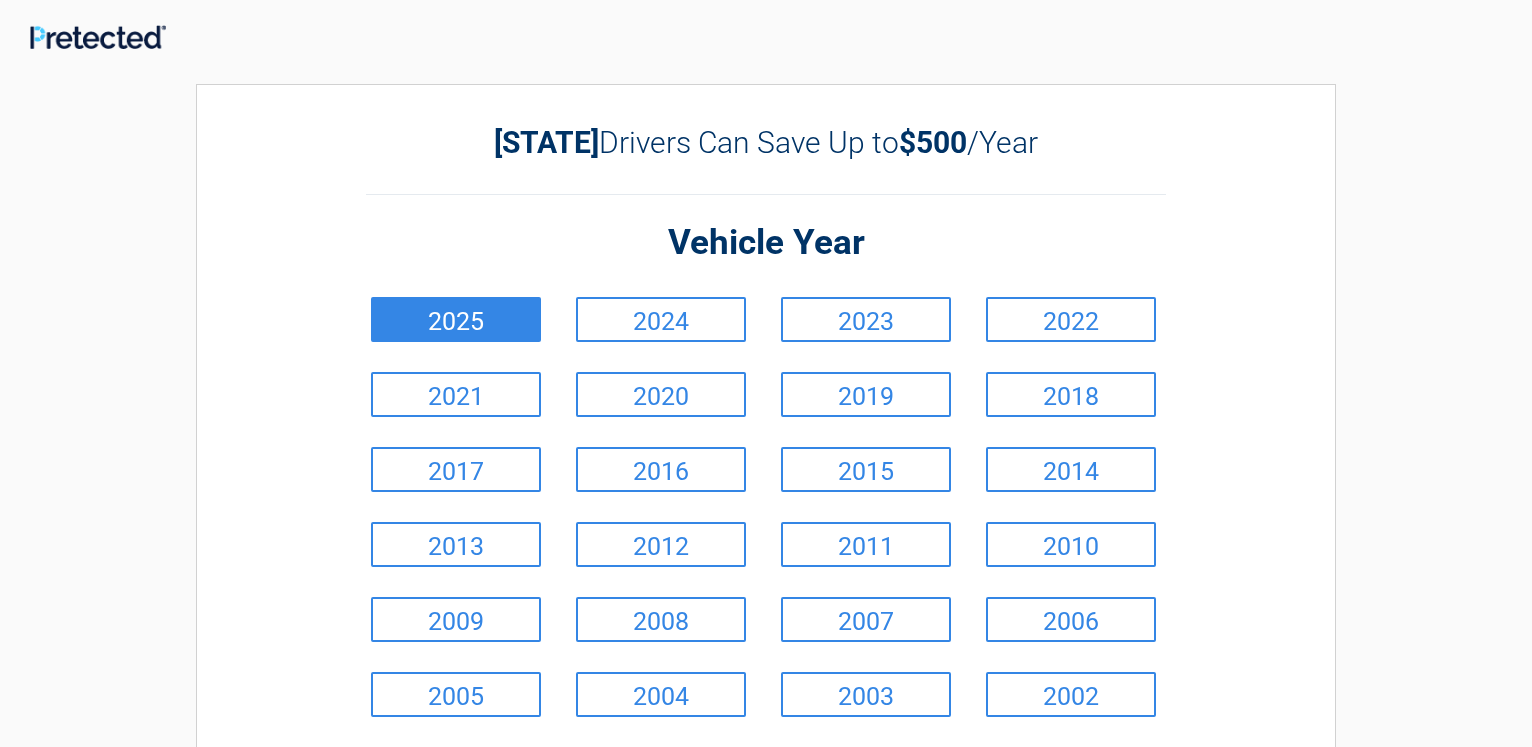 click on "2025" at bounding box center [456, 319] 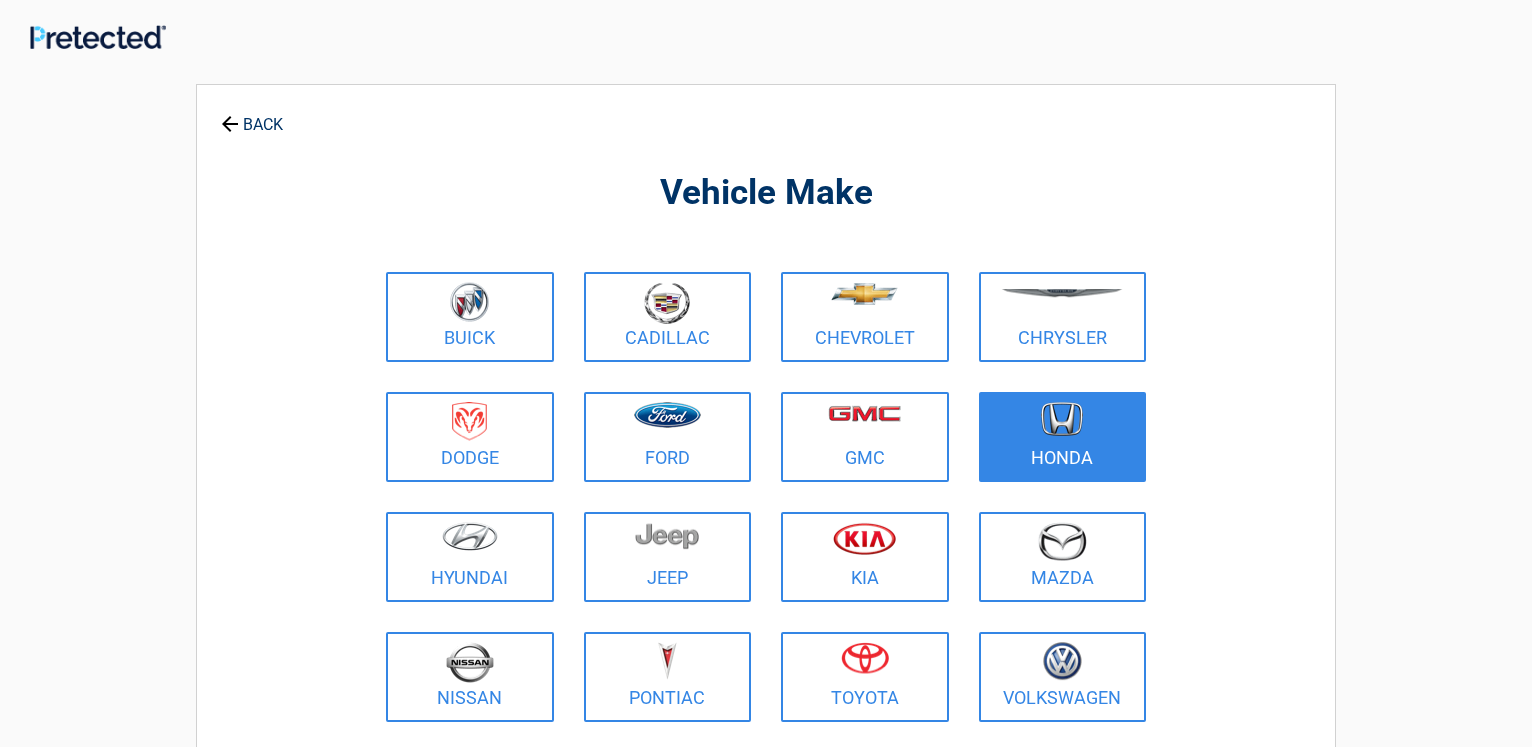 click on "Honda" at bounding box center [1063, 437] 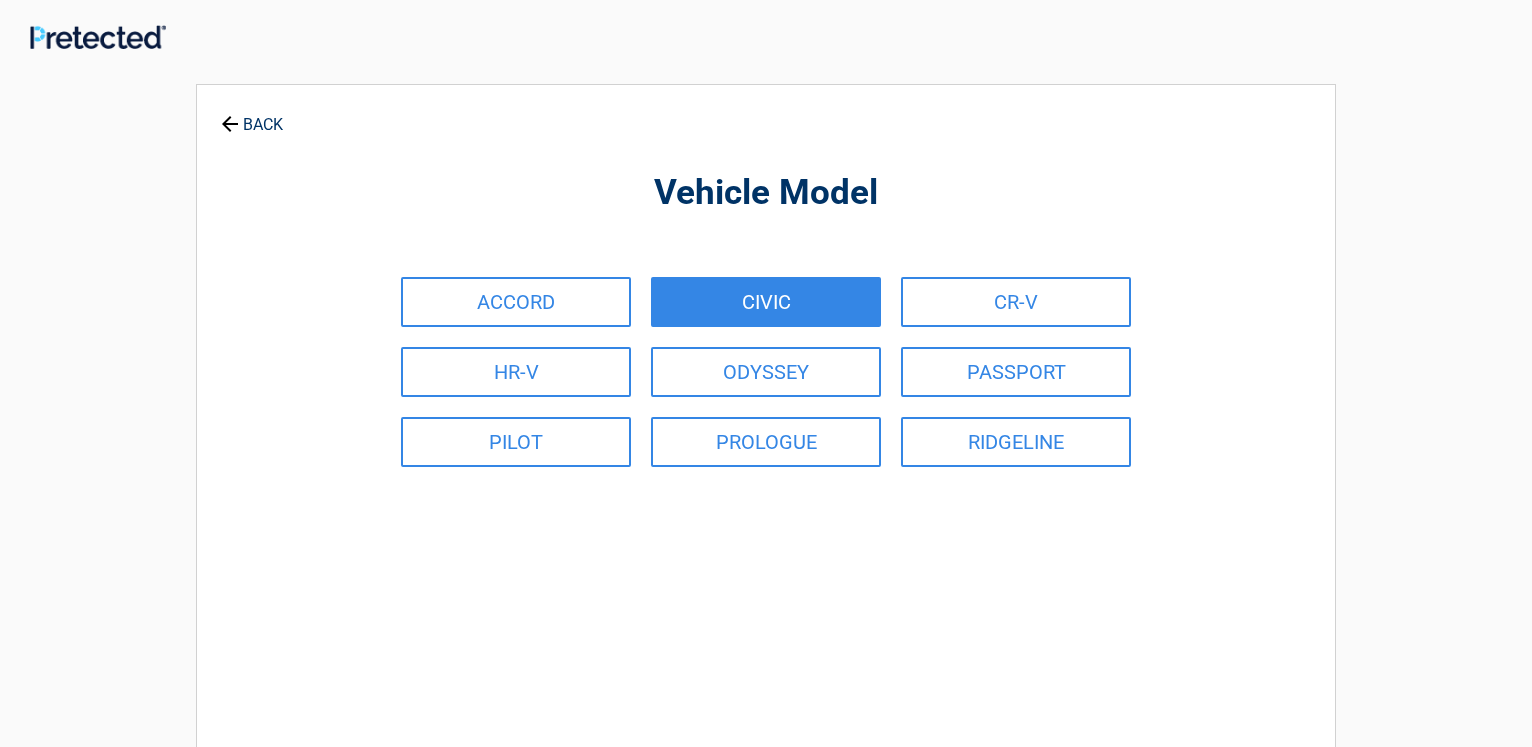click on "CIVIC" at bounding box center (766, 302) 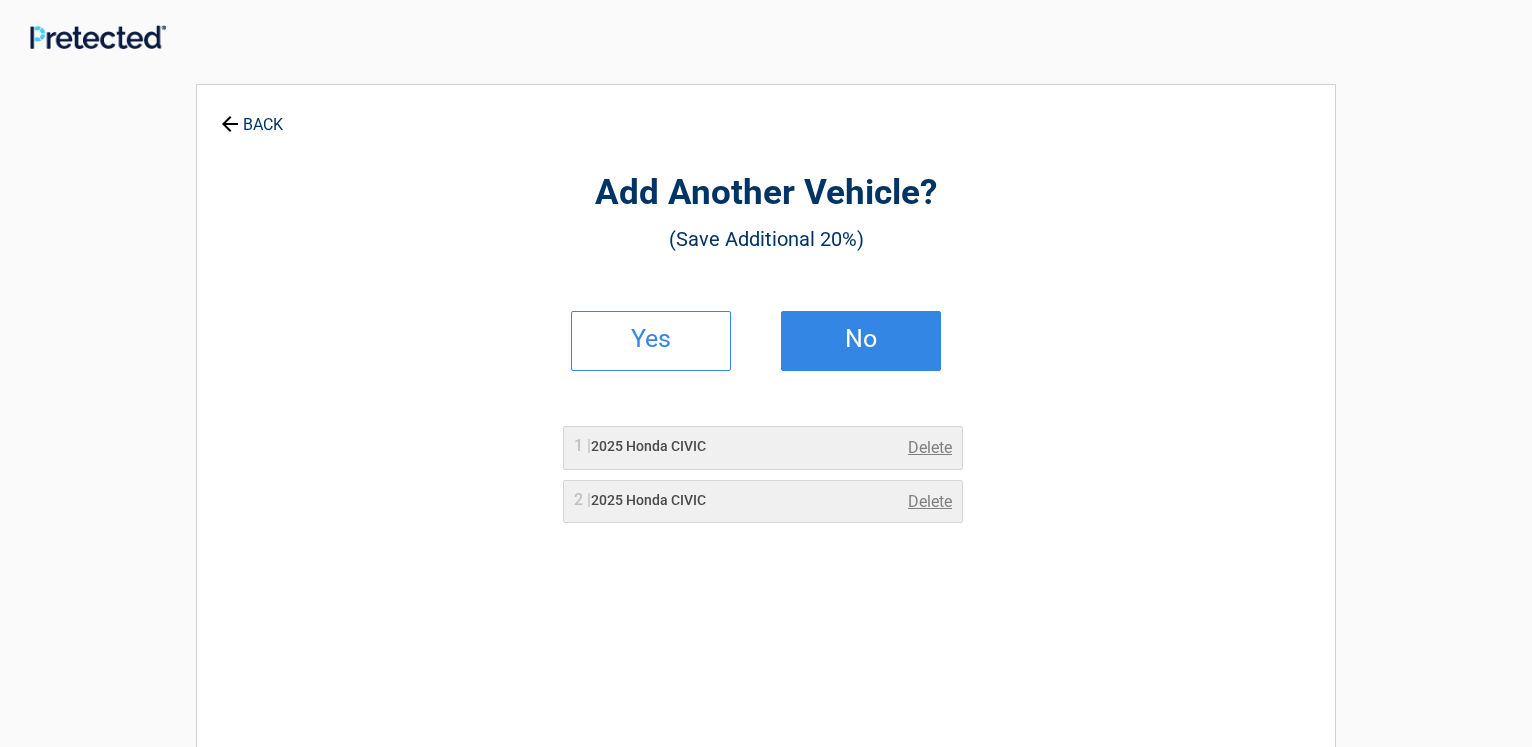 click on "No" at bounding box center (861, 339) 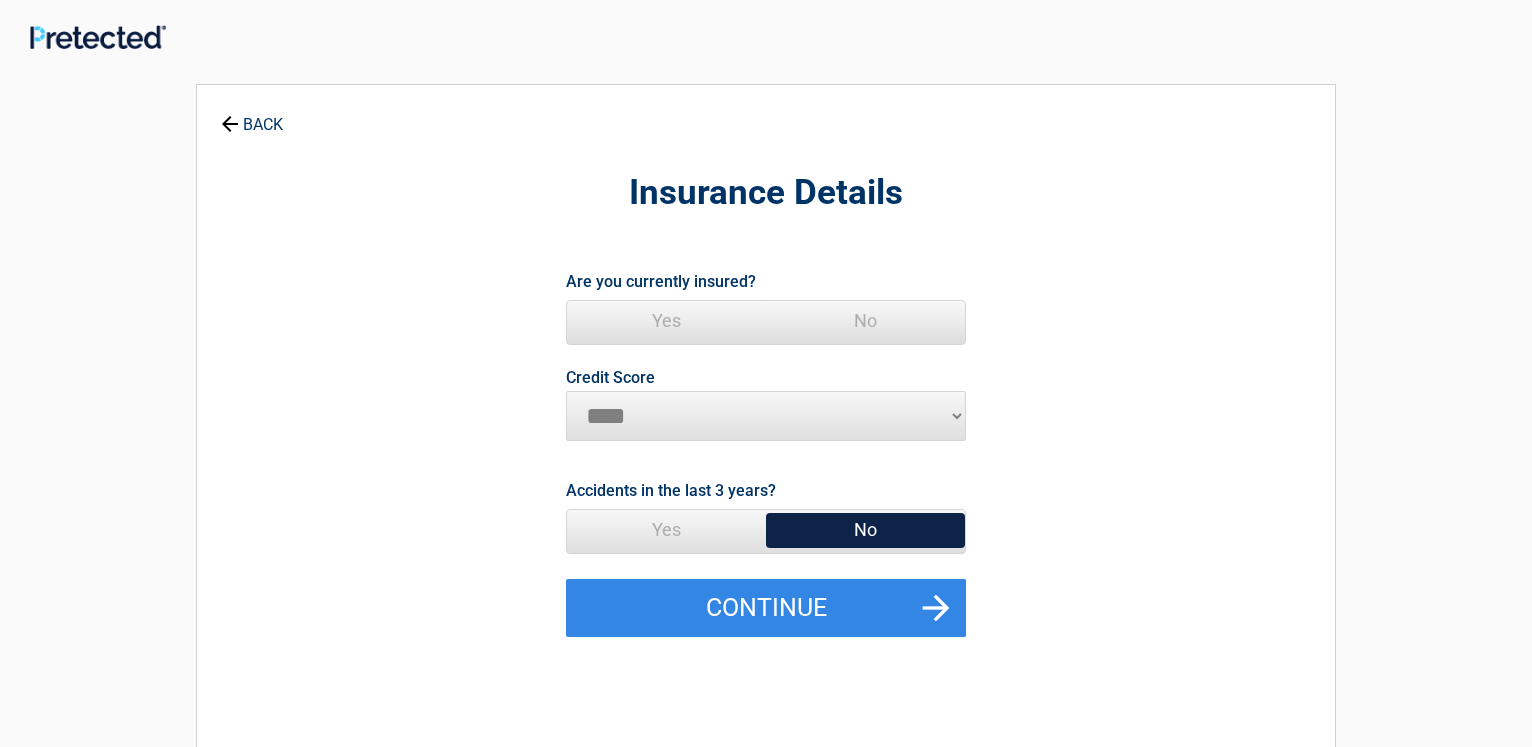 click on "No" at bounding box center (865, 321) 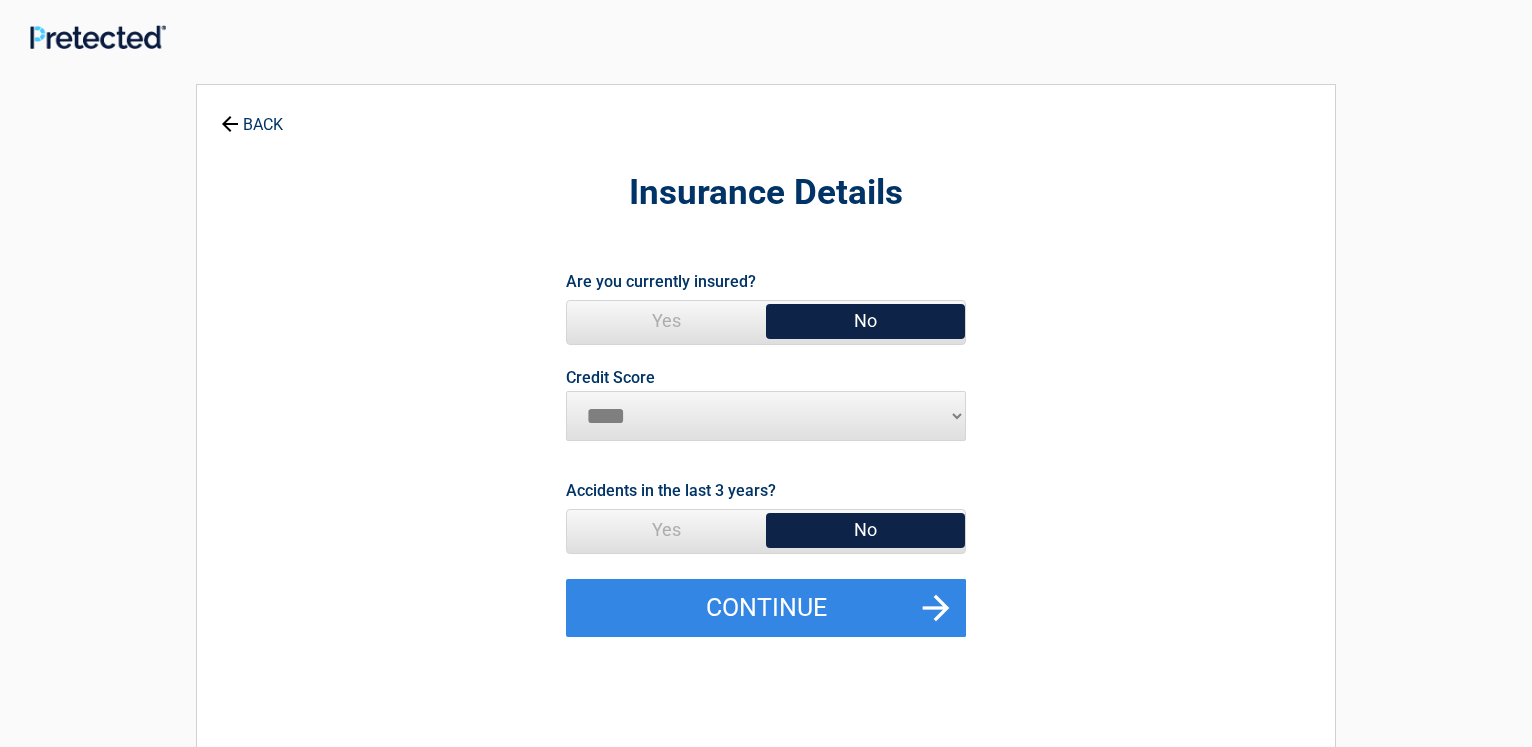 click on "Yes" at bounding box center (666, 321) 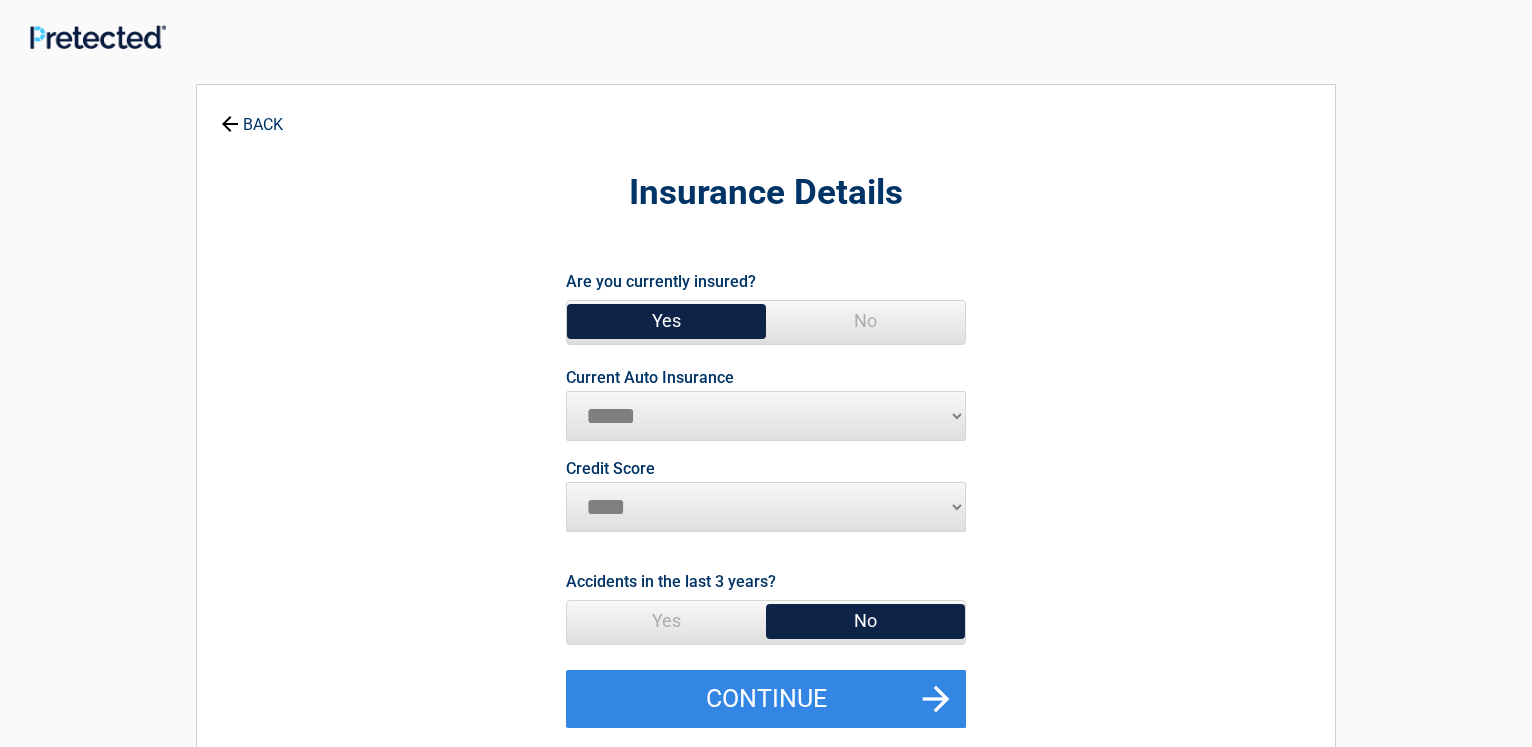 click on "**********" at bounding box center [766, 416] 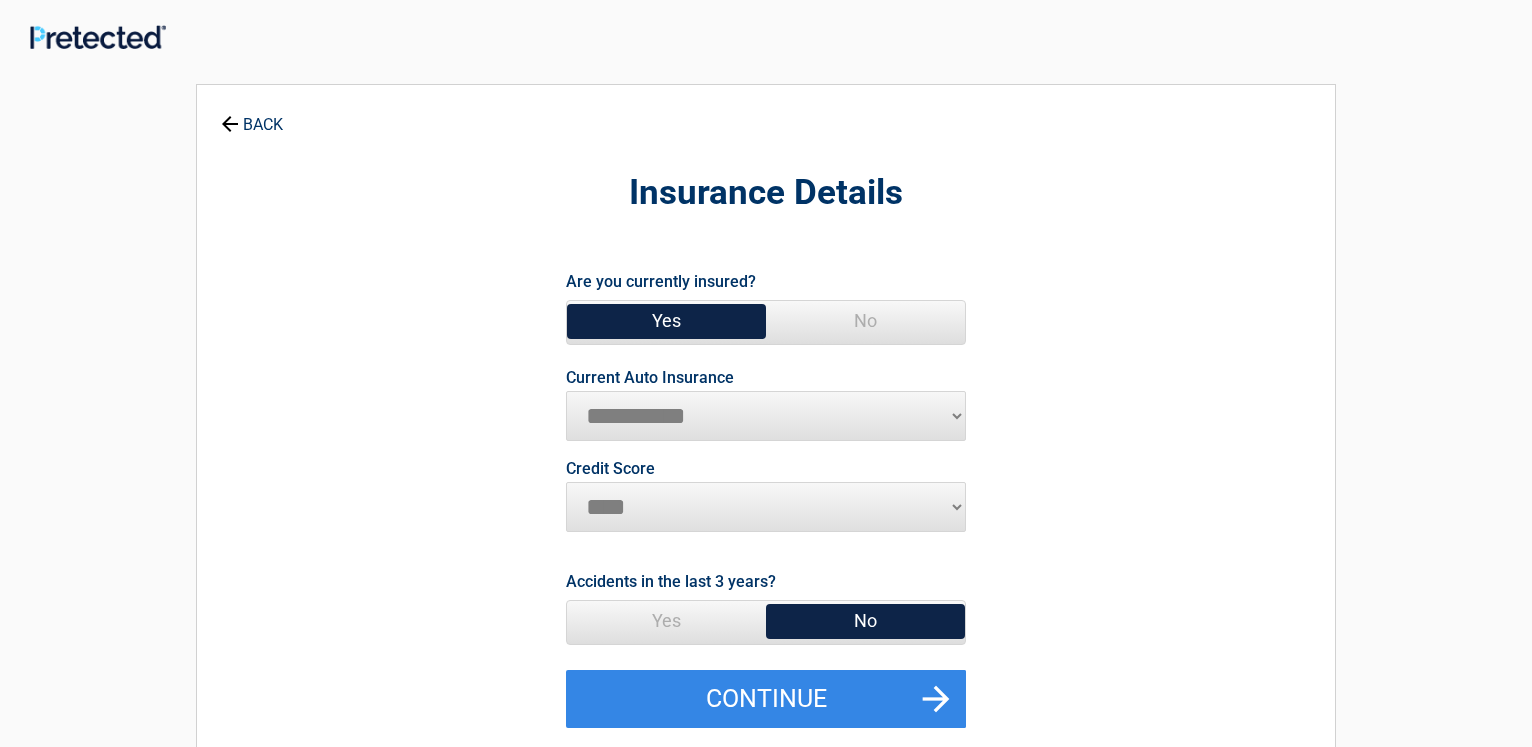 click on "**********" at bounding box center [0, 0] 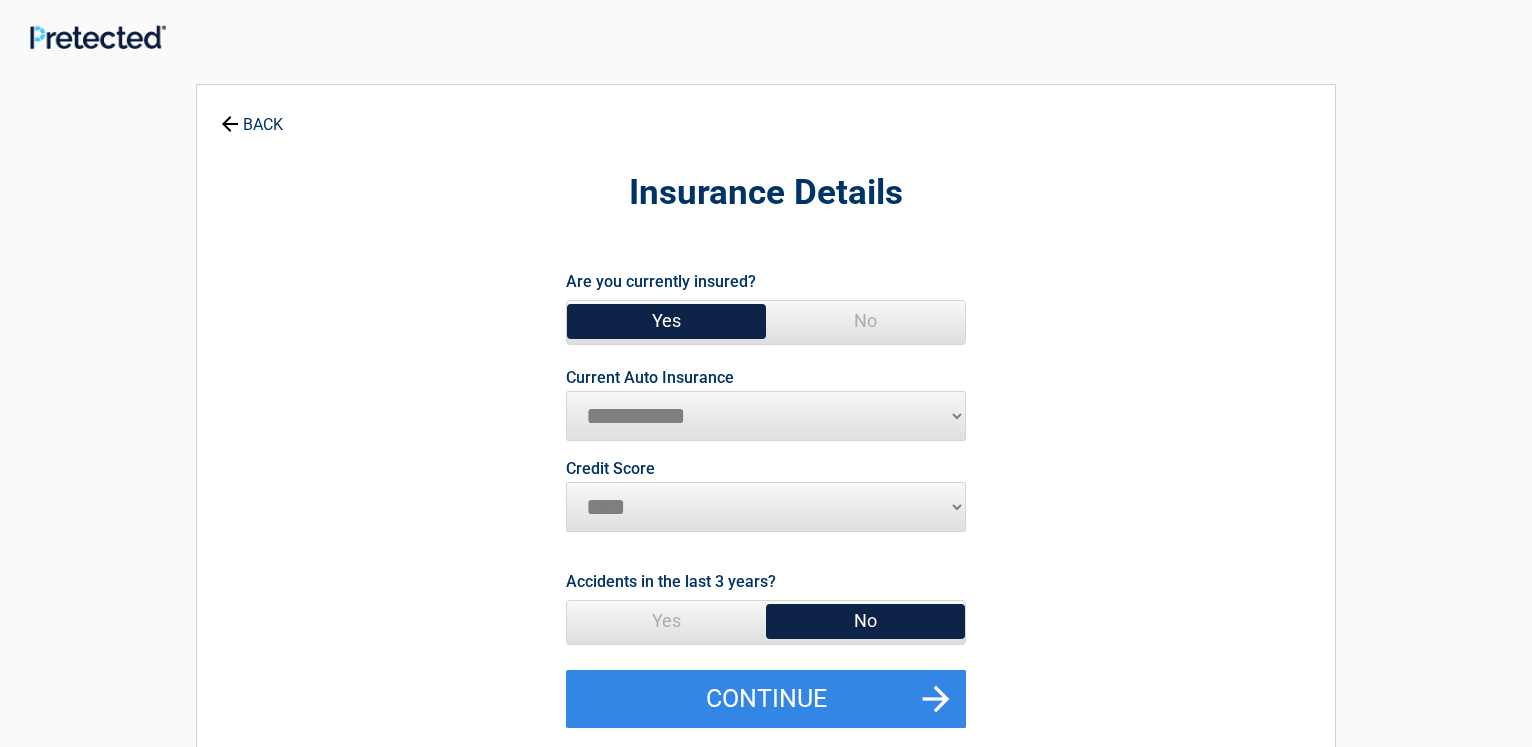click on "Insurance Details" at bounding box center [766, 193] 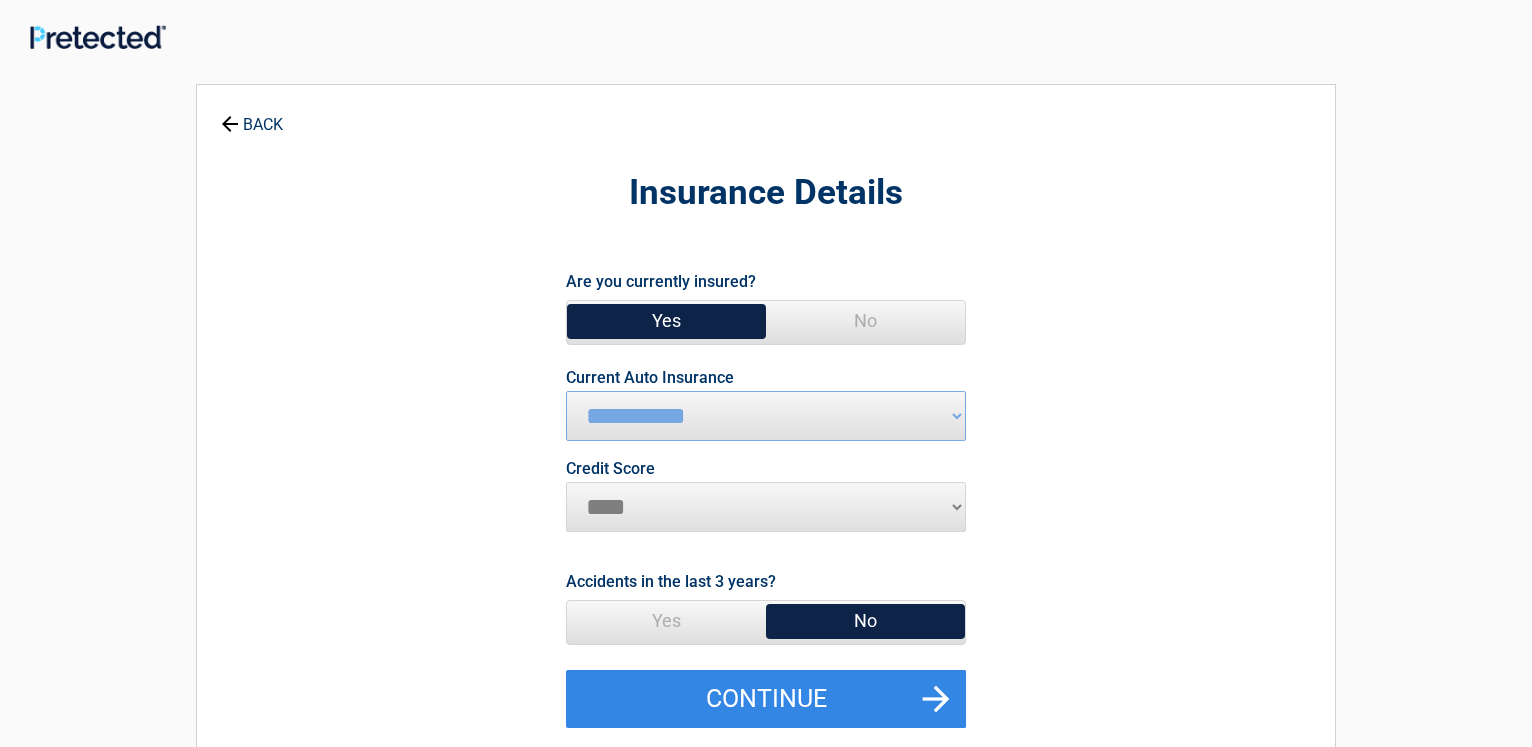 click on "*********
****
*******
****" at bounding box center (766, 507) 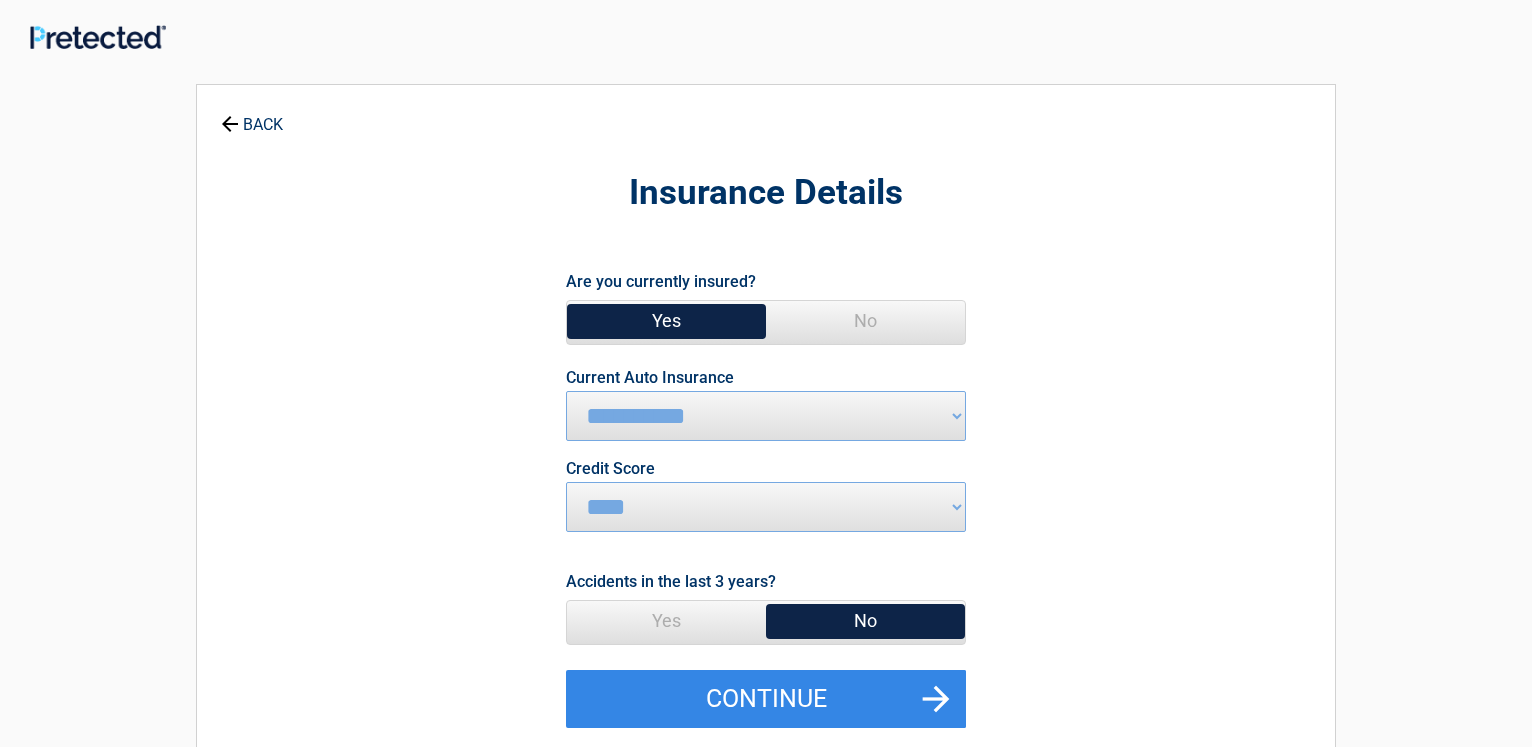 click on "No" at bounding box center (865, 621) 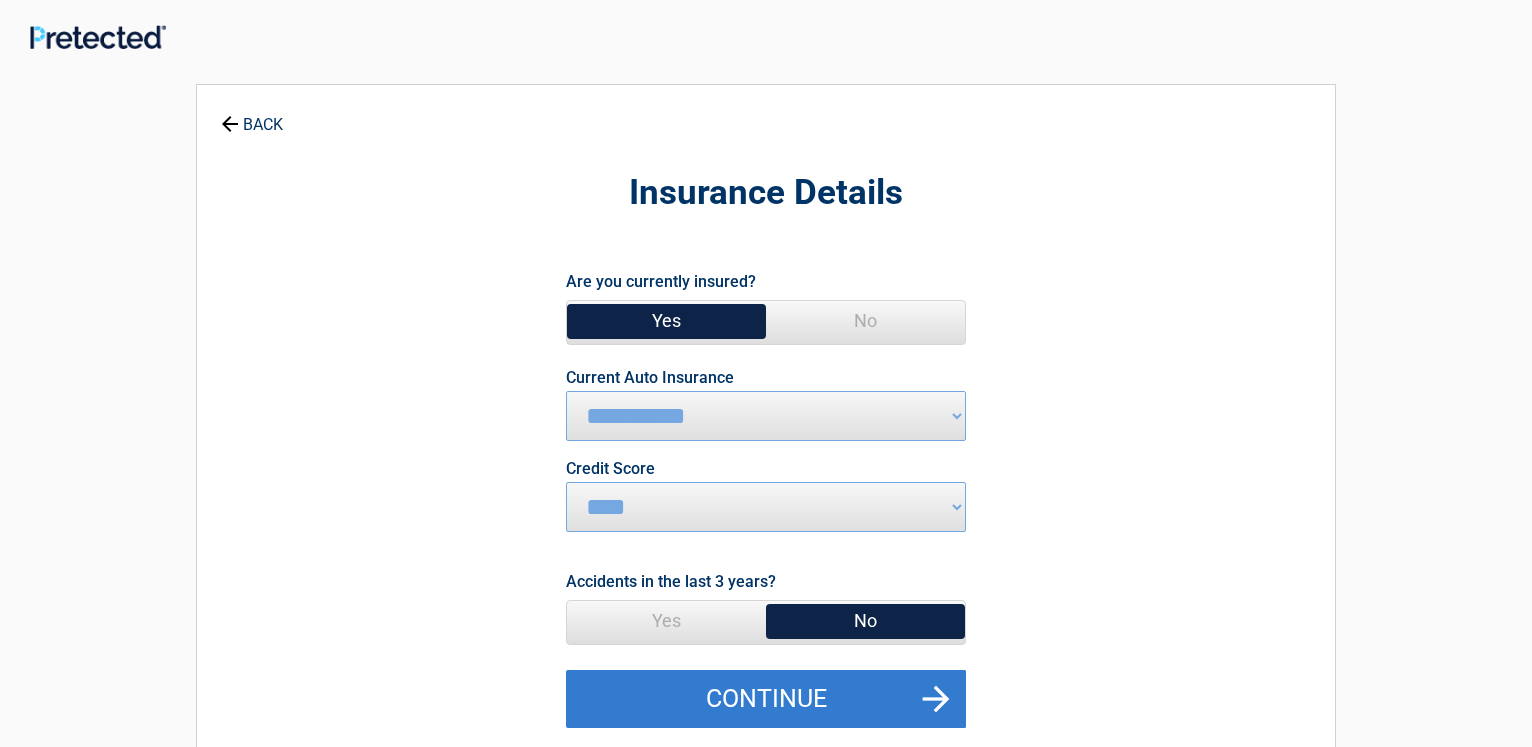 click on "Continue" at bounding box center [766, 699] 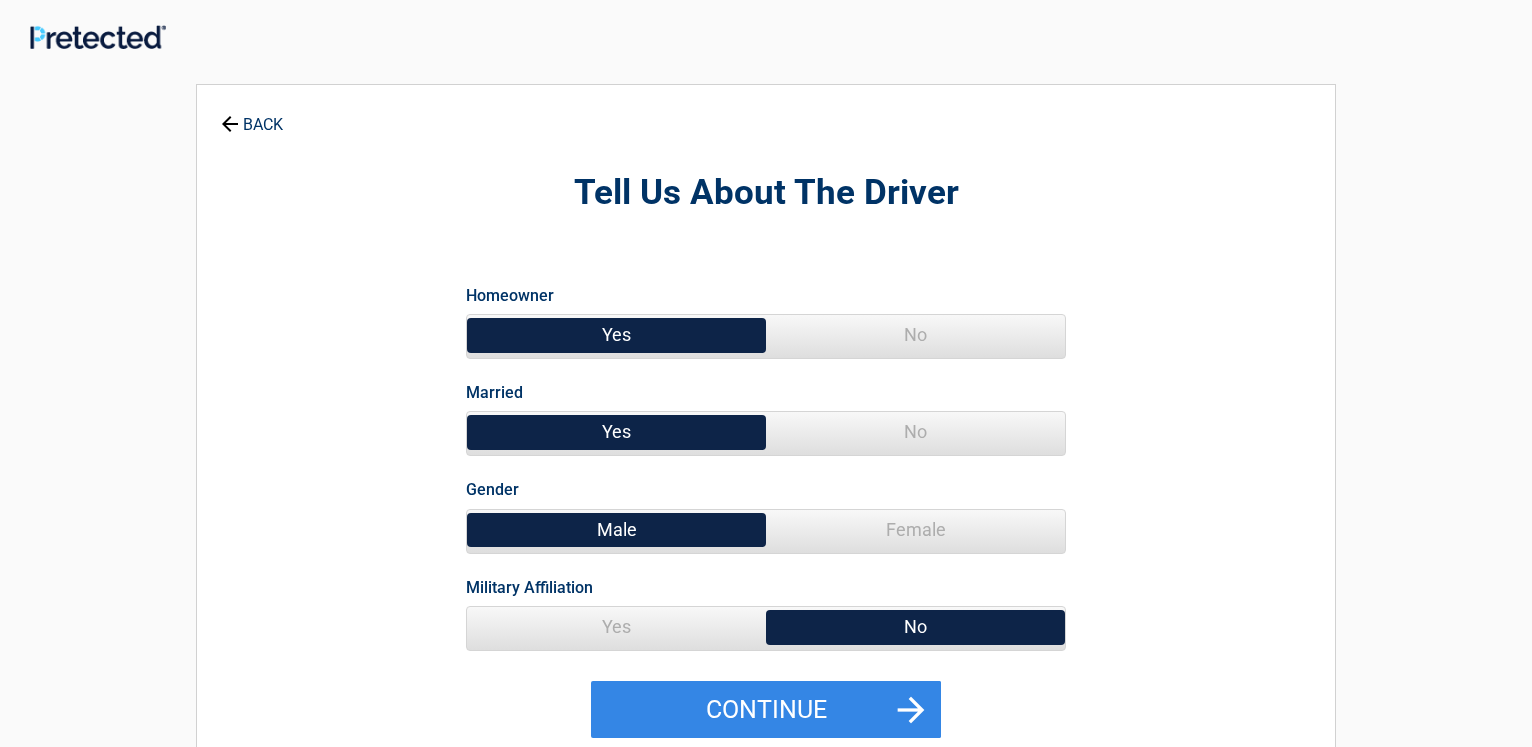 click on "No" at bounding box center [915, 432] 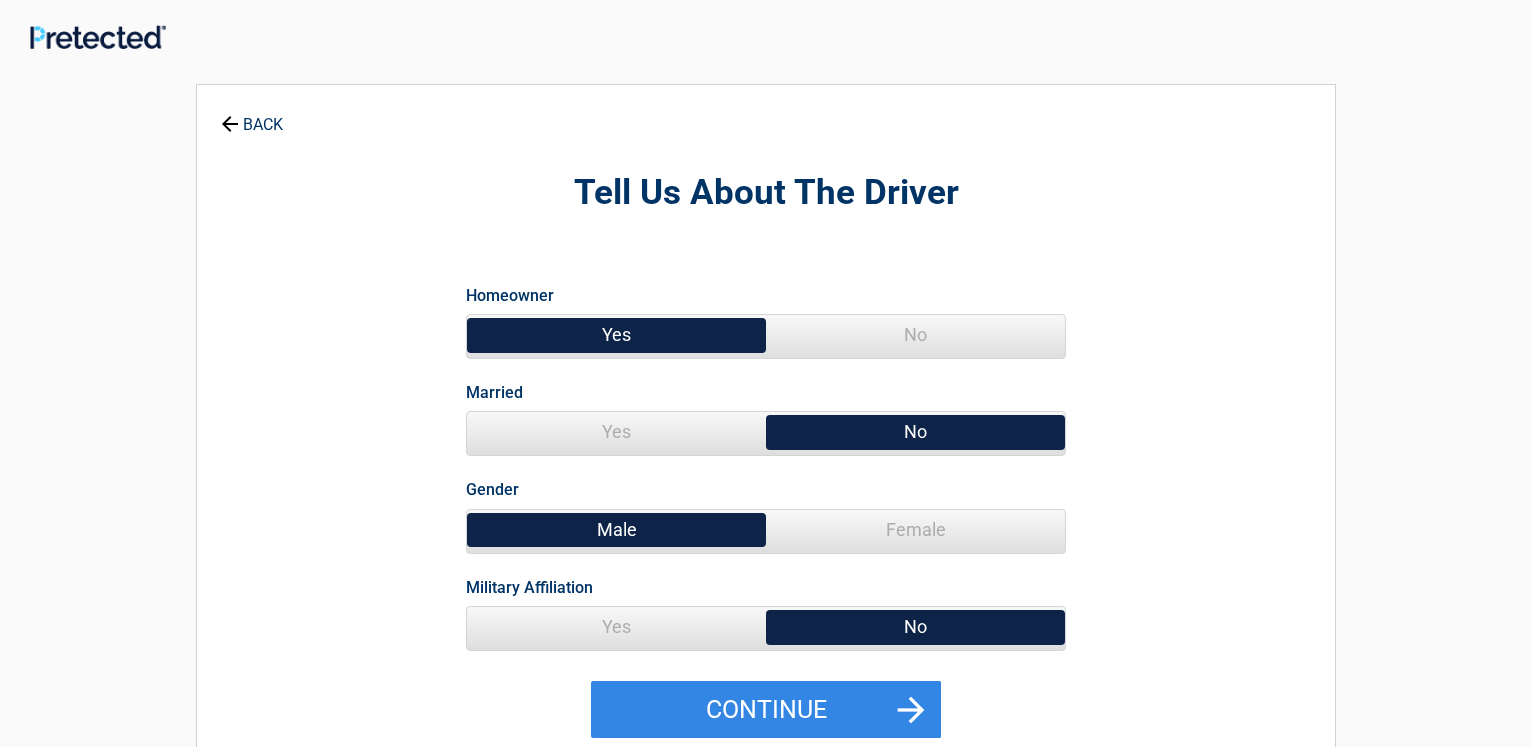 click on "No" at bounding box center [915, 432] 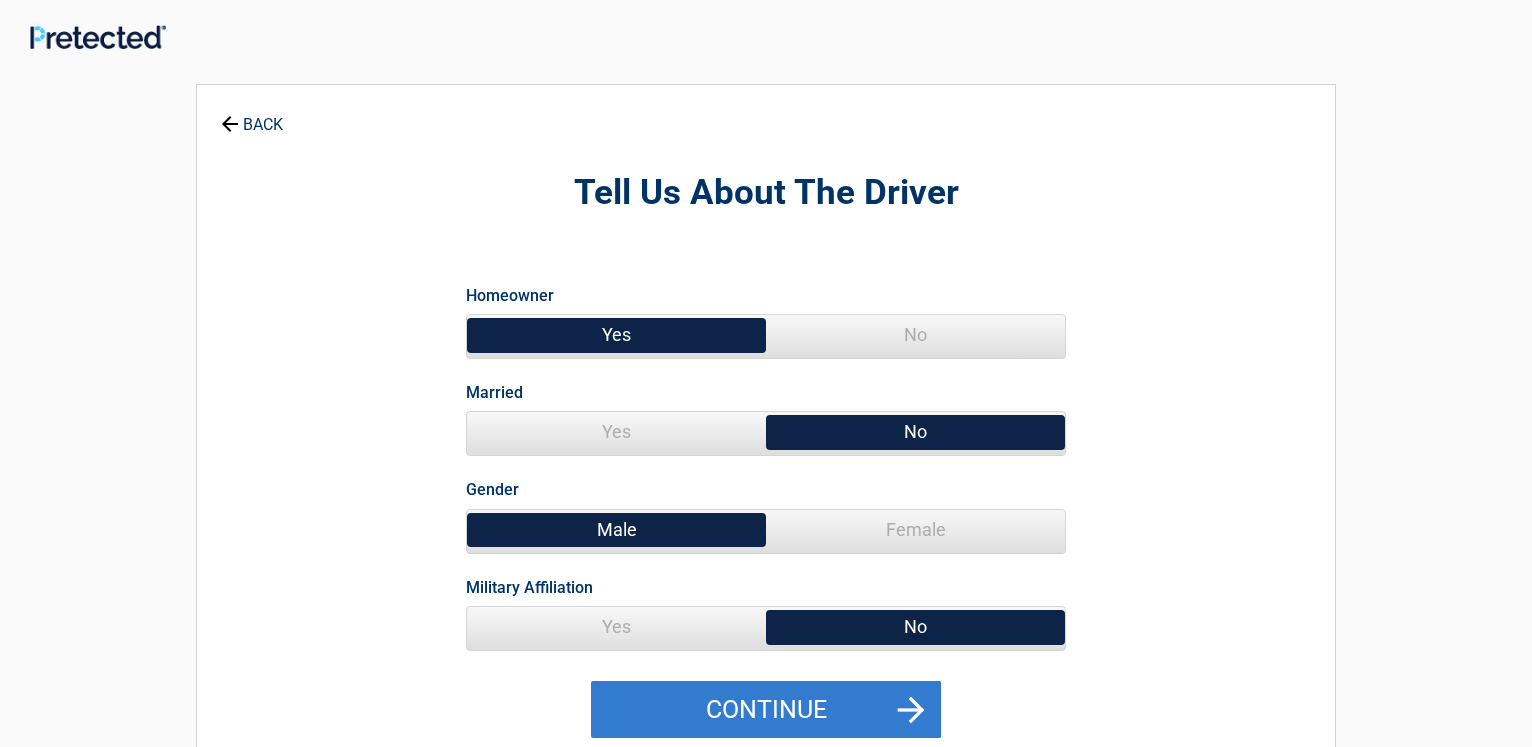 click on "Continue" at bounding box center [766, 710] 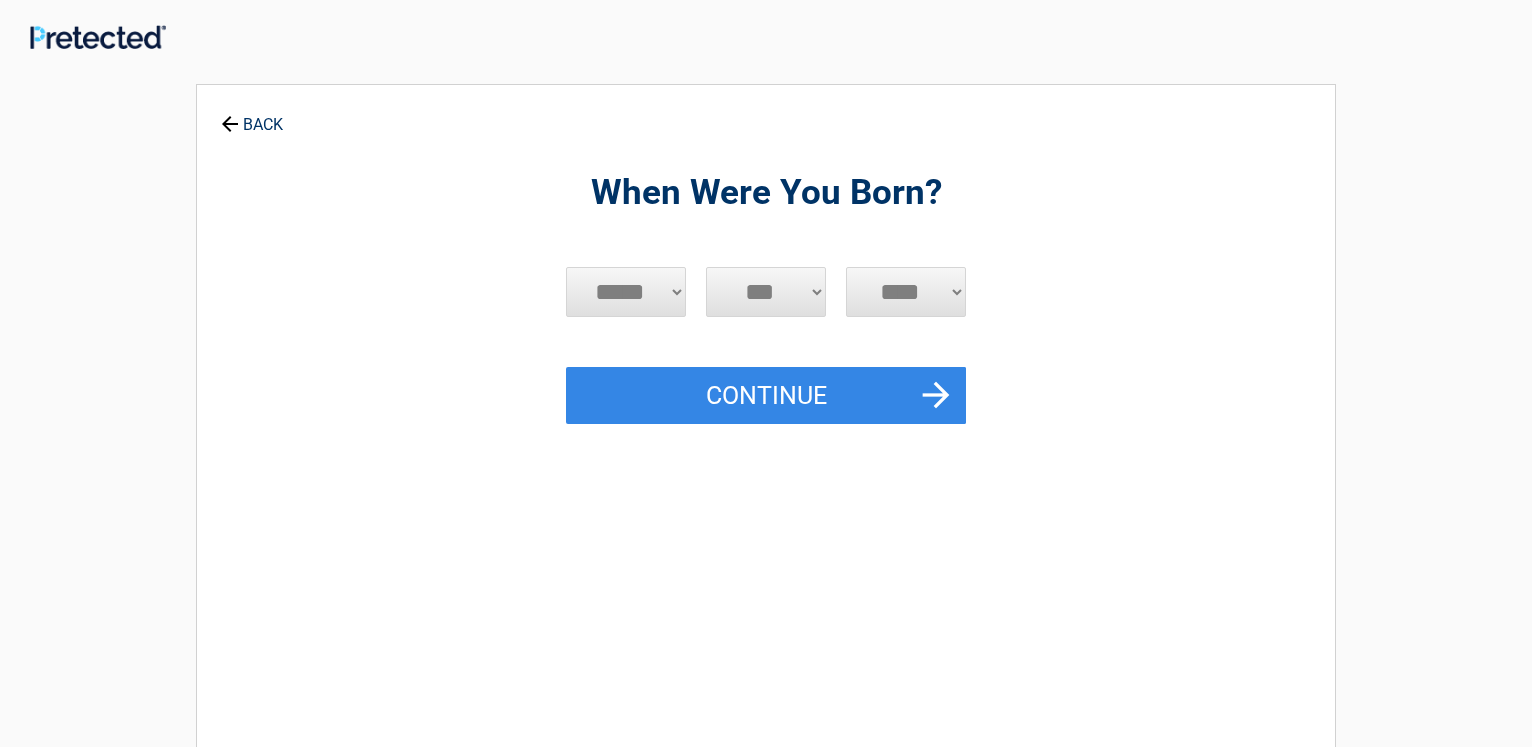 click on "*****
***
***
***
***
***
***
***
***
***
***
***
***" at bounding box center (626, 292) 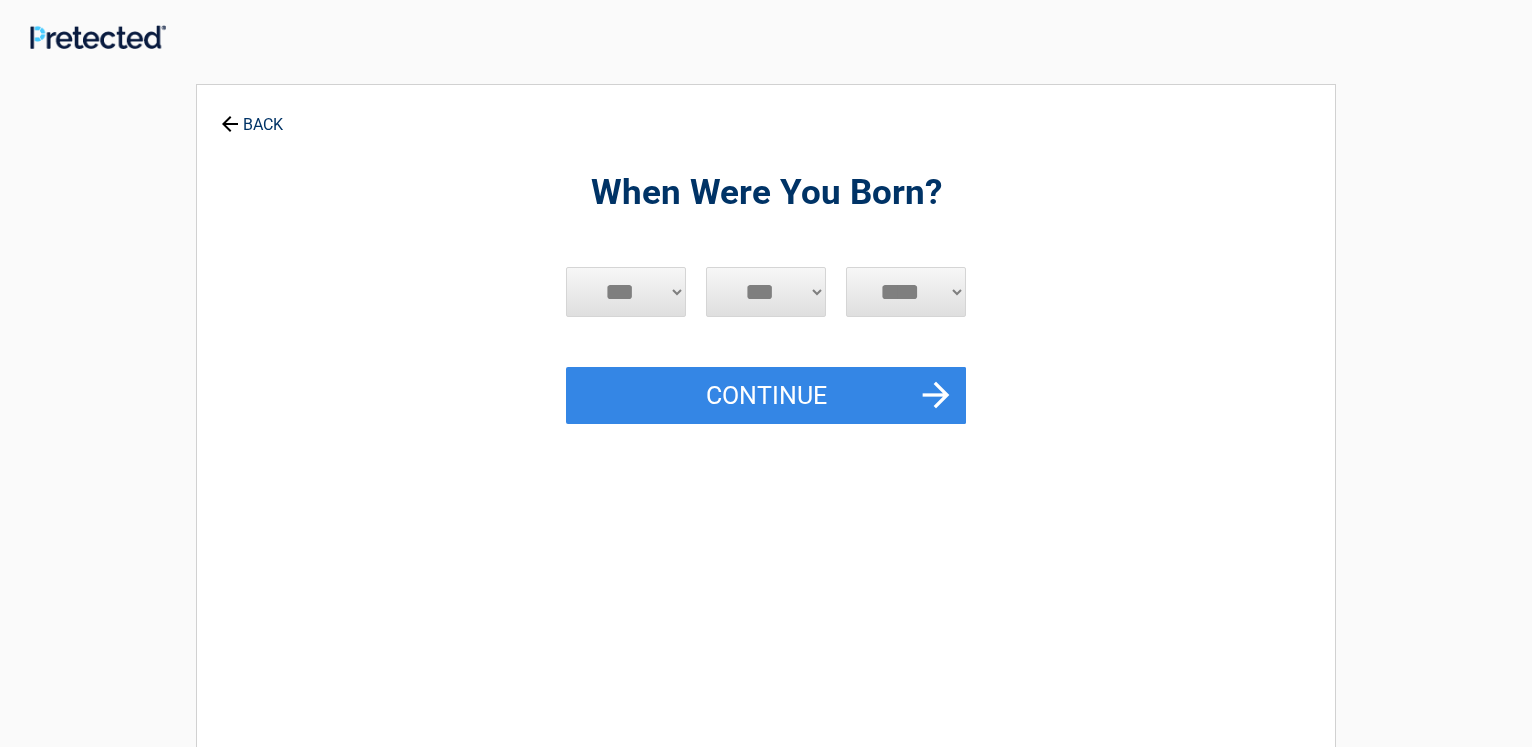 click on "***" at bounding box center (0, 0) 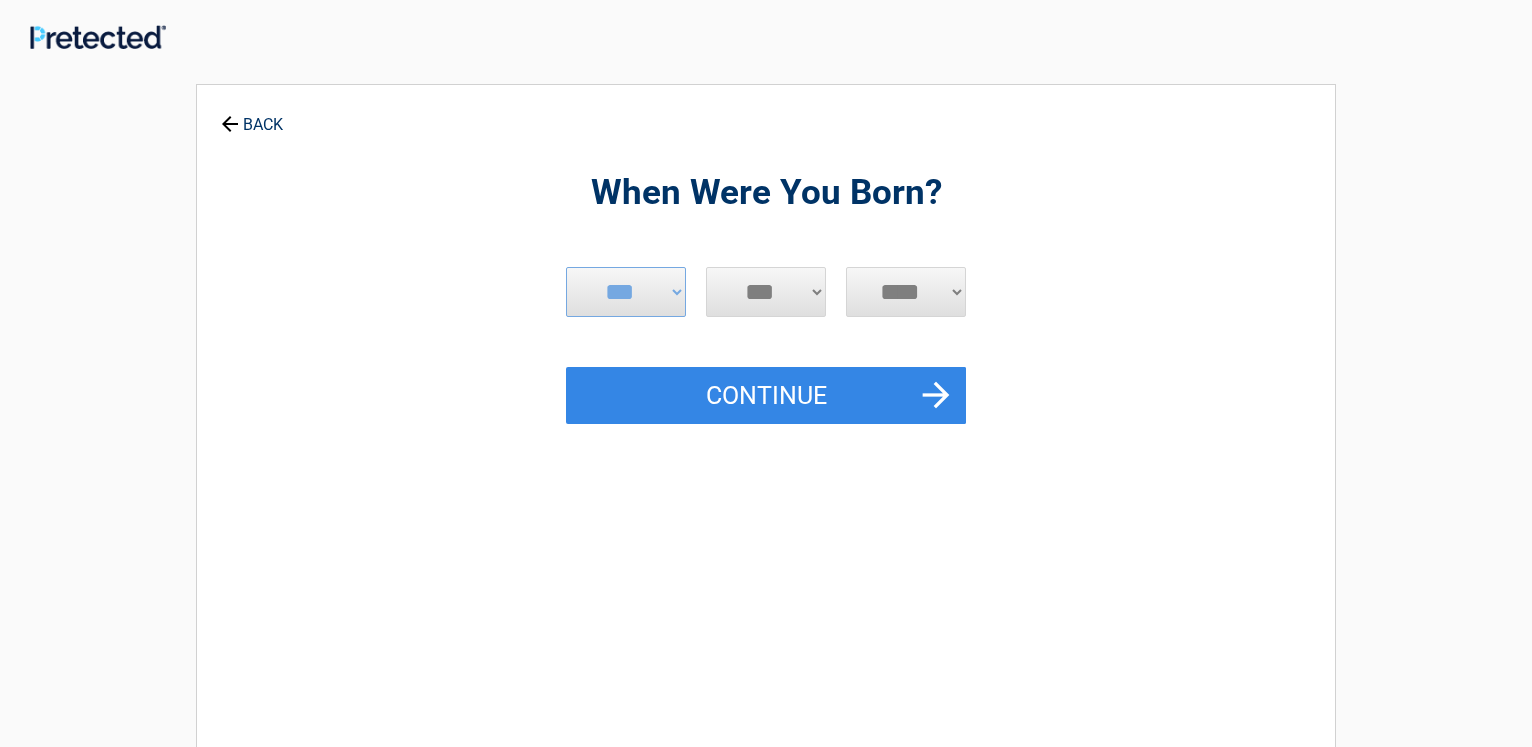click on "*** * * * * * * * * * ** ** ** ** ** ** ** ** ** ** ** ** ** ** ** ** ** ** ** ** **" at bounding box center [766, 292] 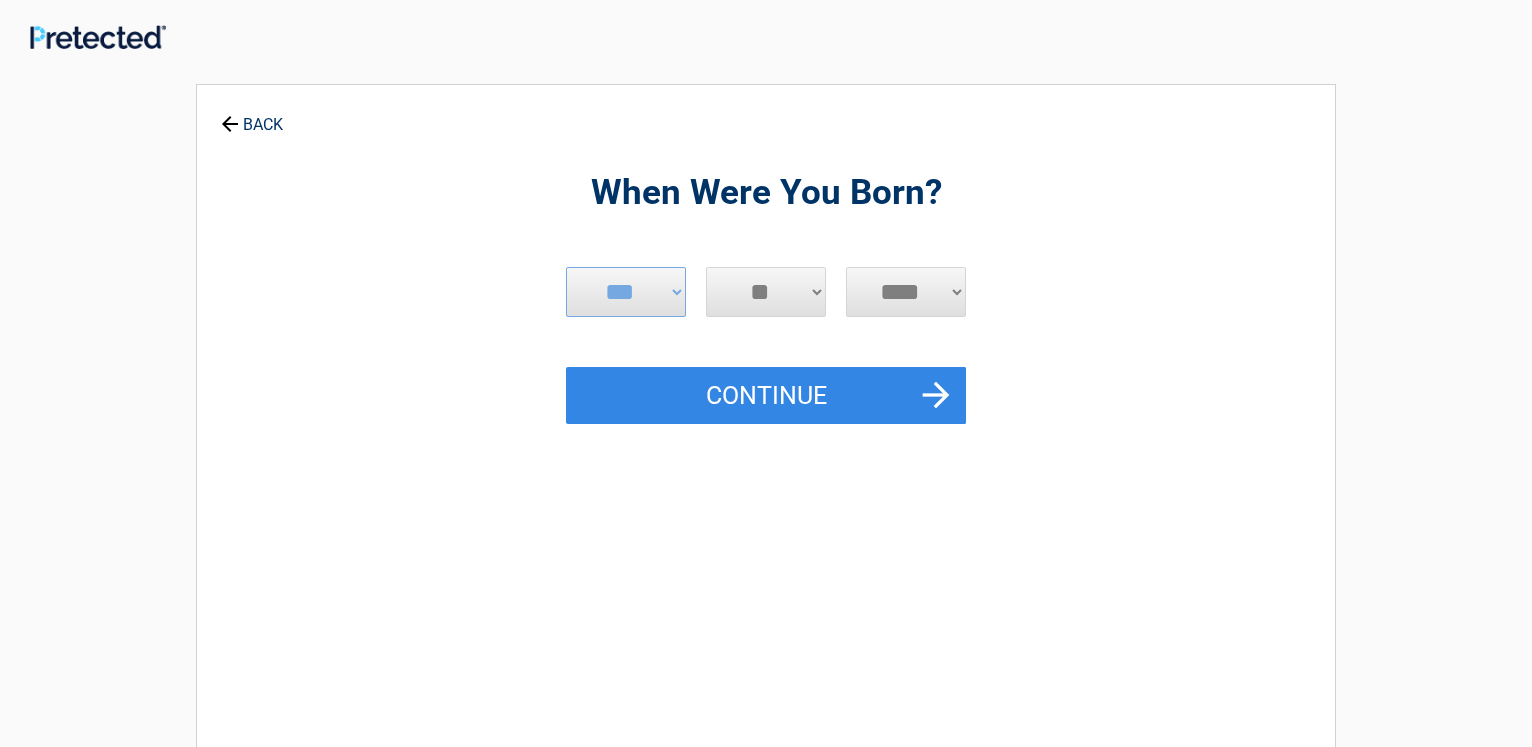 click on "**" at bounding box center [0, 0] 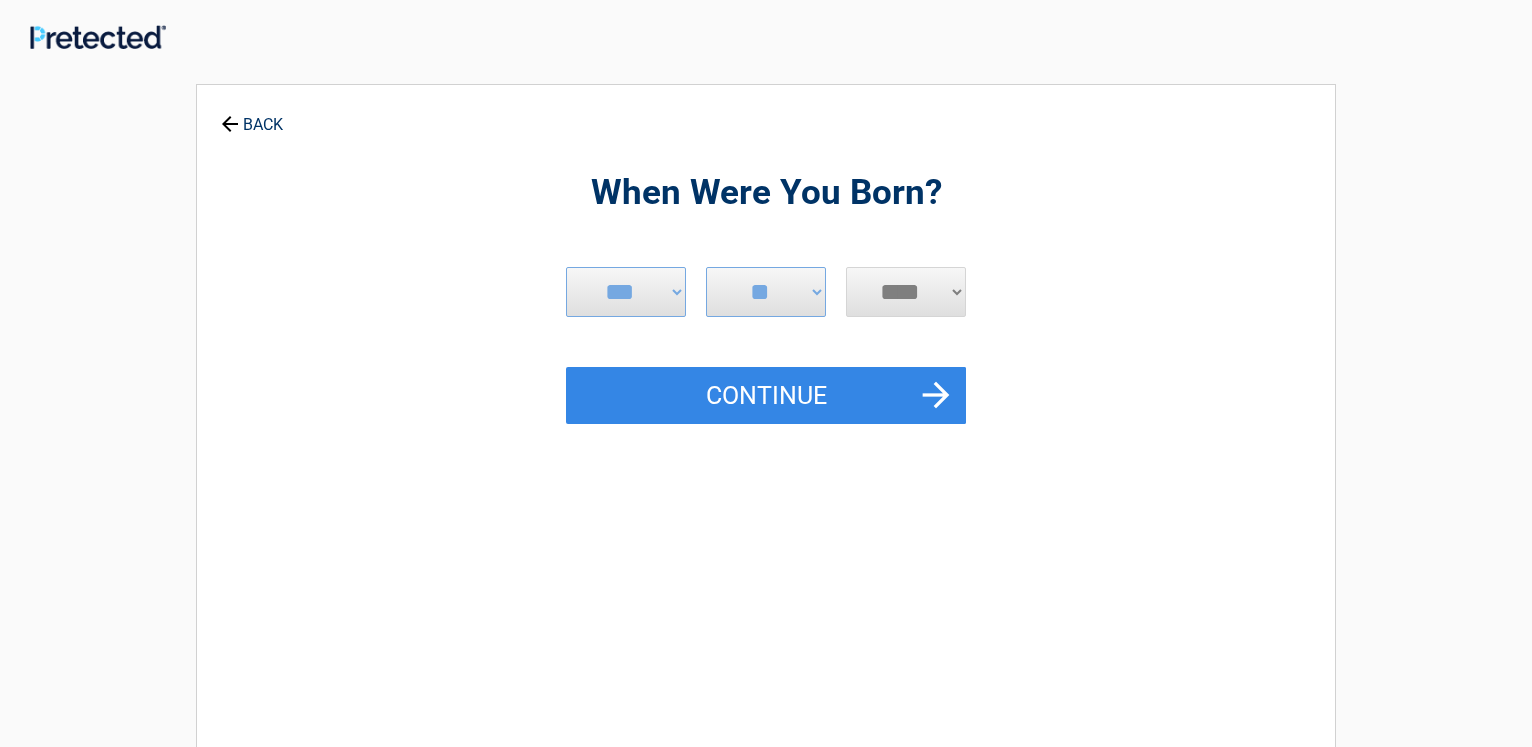 click on "****
****
****
****
****
****
****
****
****
****
****
****
****
****
****
****
****
****
****
****
****
****
****
****
****
****
****
****
****
****
****
****
****
****
****
****
****
****
****
****
****
****
****
****
****
****
****
****
****
****
****
****
****
****
****
****
****
****
****
****
****
****
****
****" at bounding box center (906, 292) 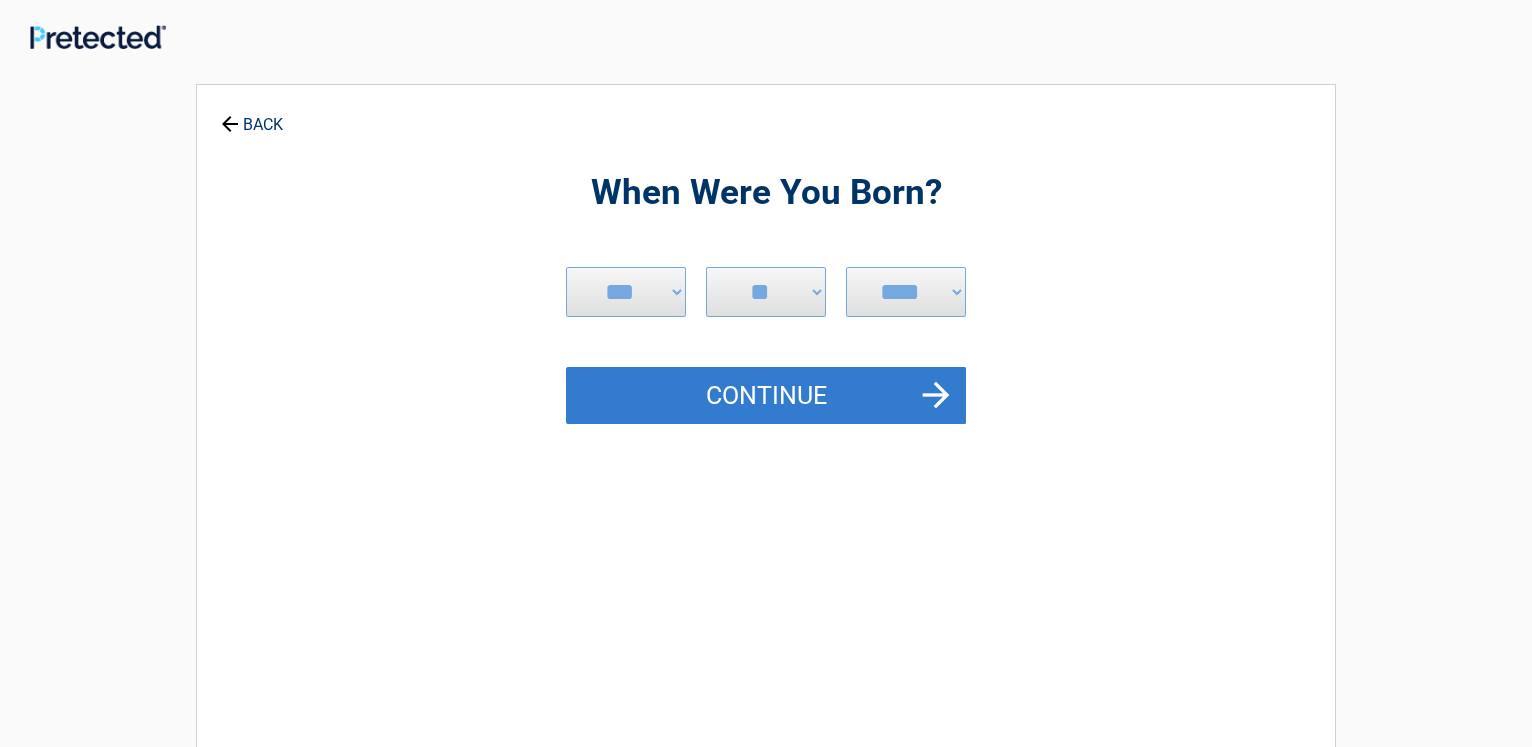 click on "Continue" at bounding box center (766, 396) 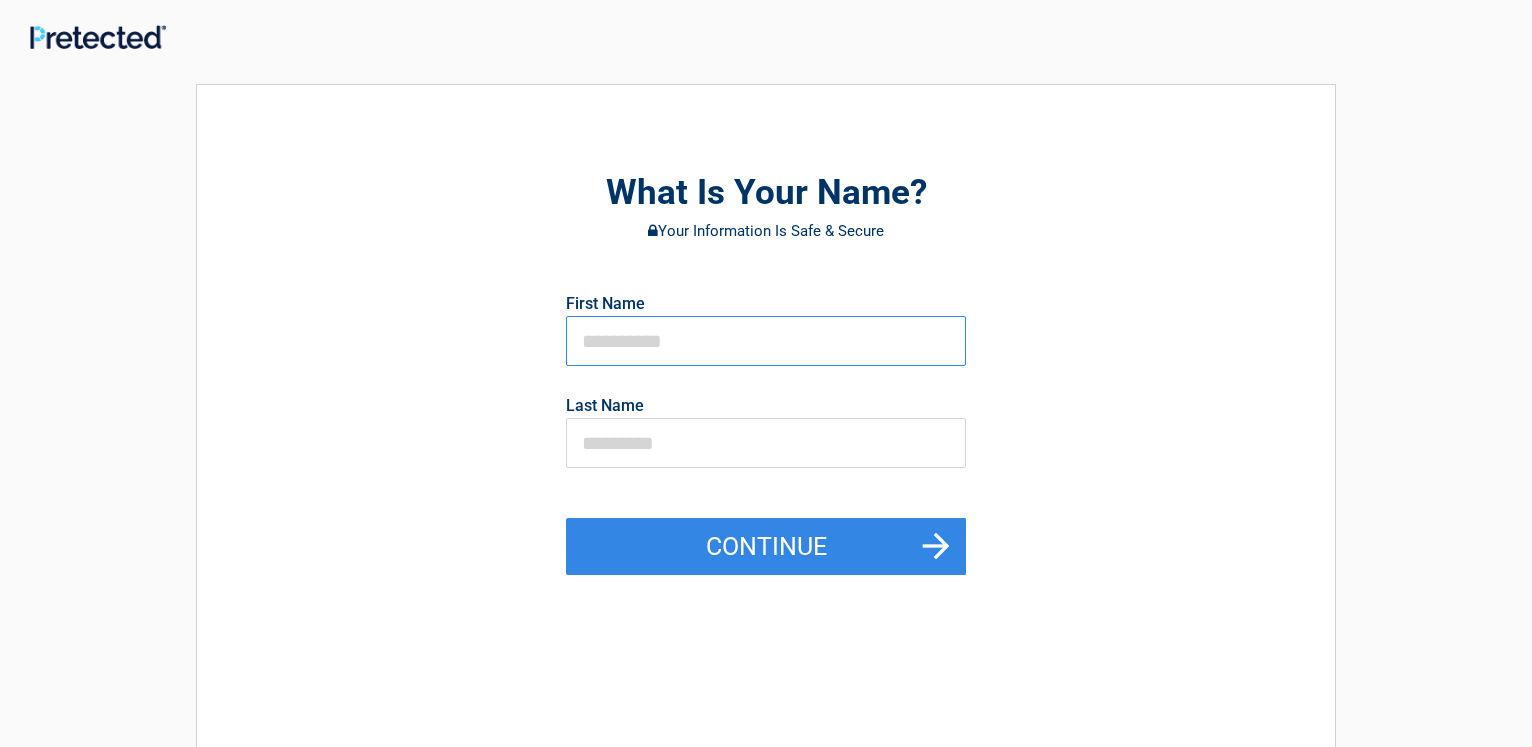 click at bounding box center (766, 341) 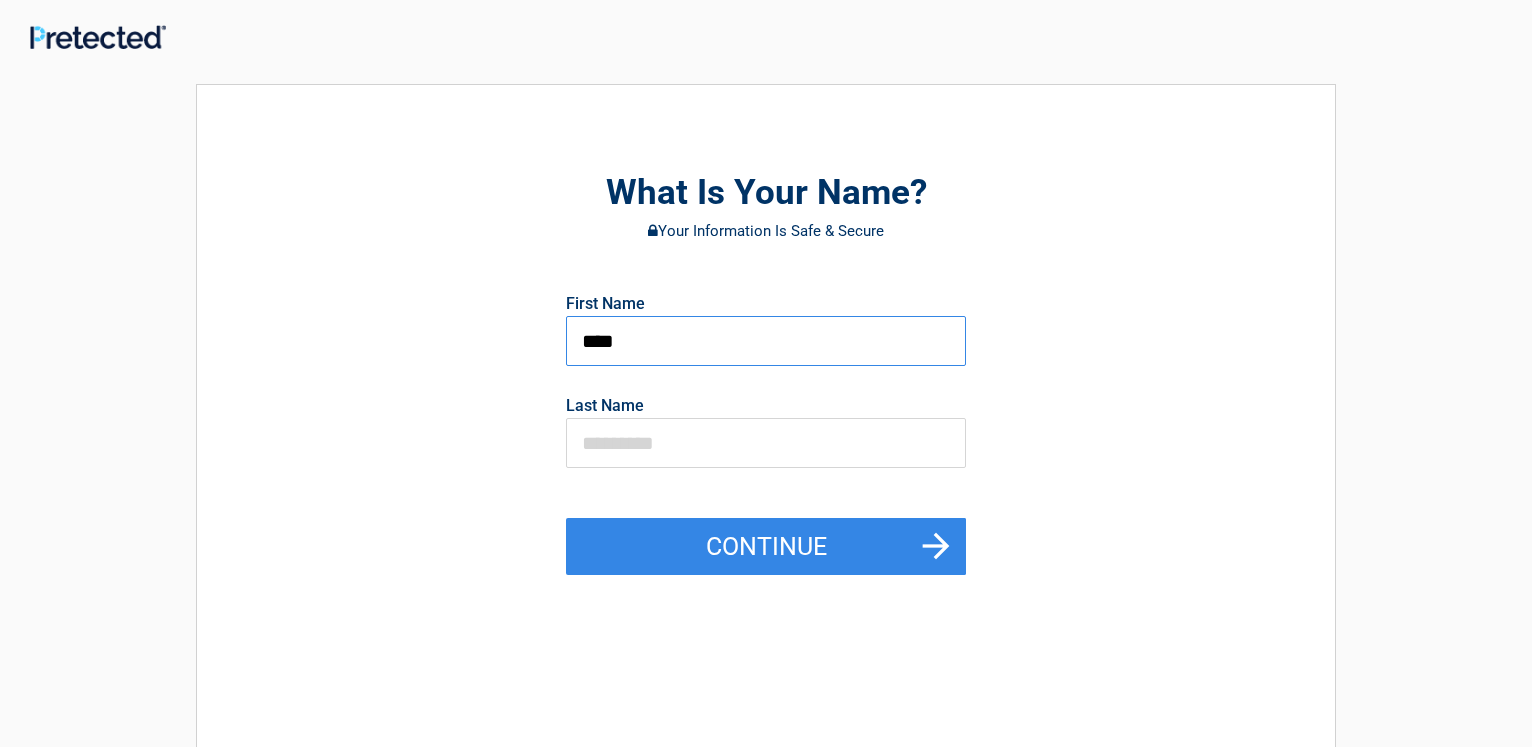 type on "****" 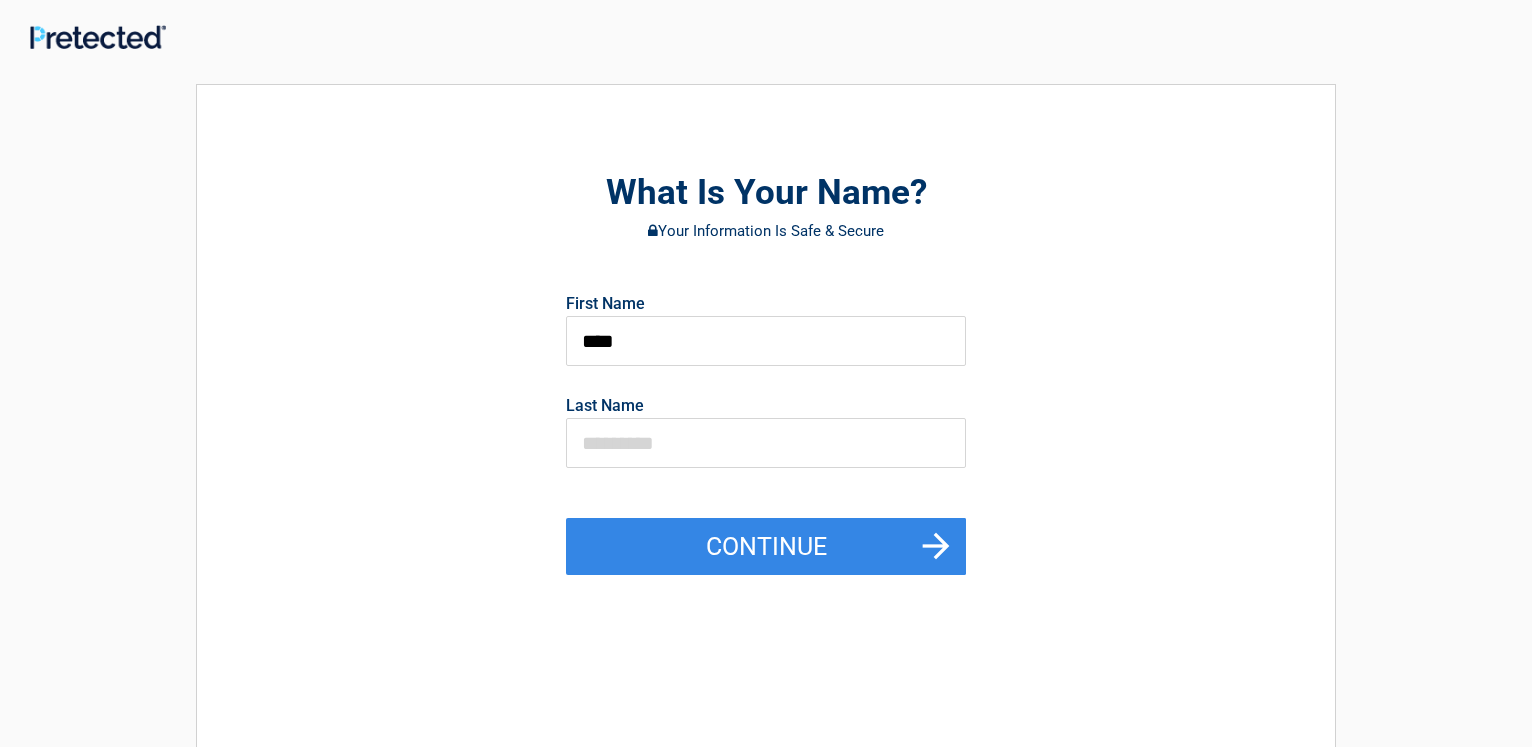 click on "Last Name" at bounding box center (766, 429) 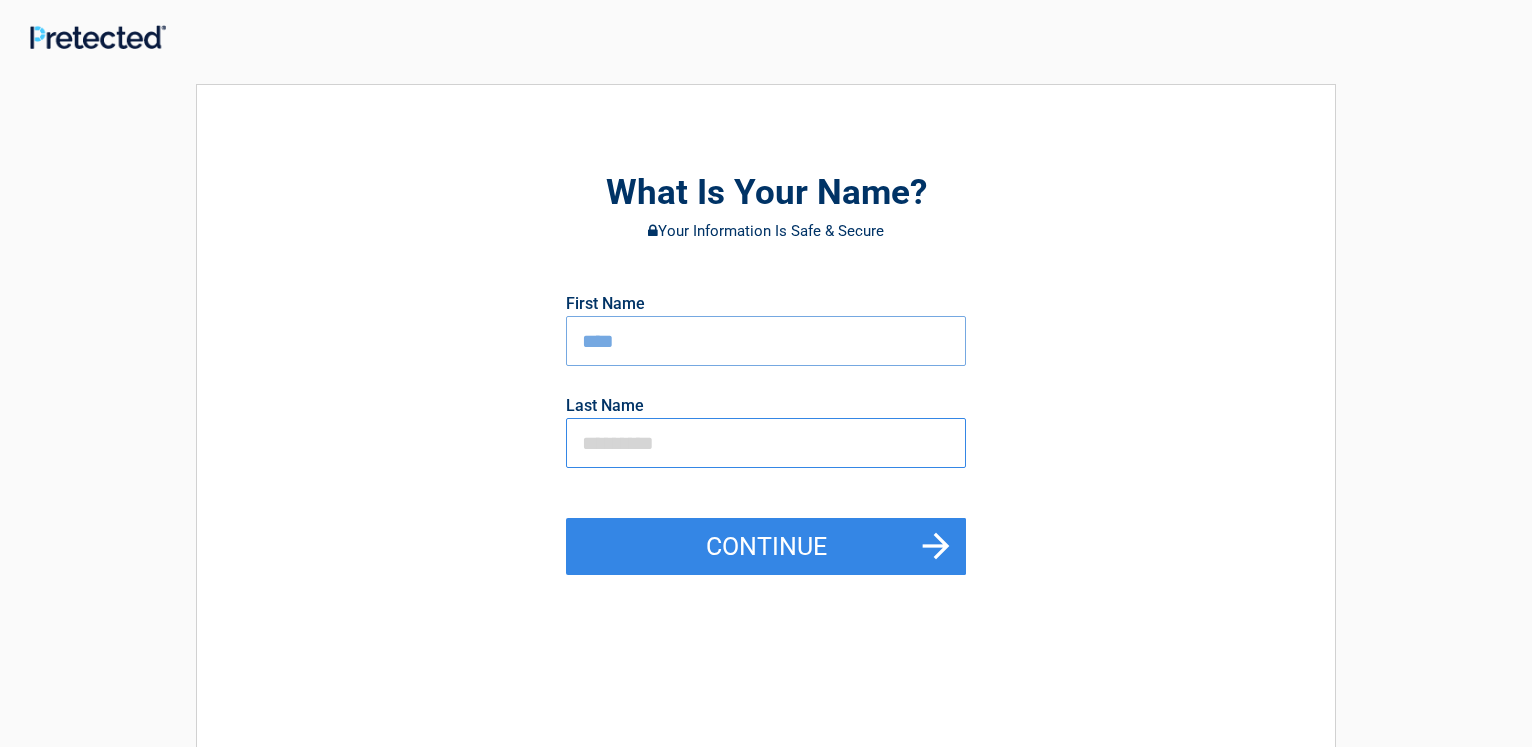 click at bounding box center [766, 443] 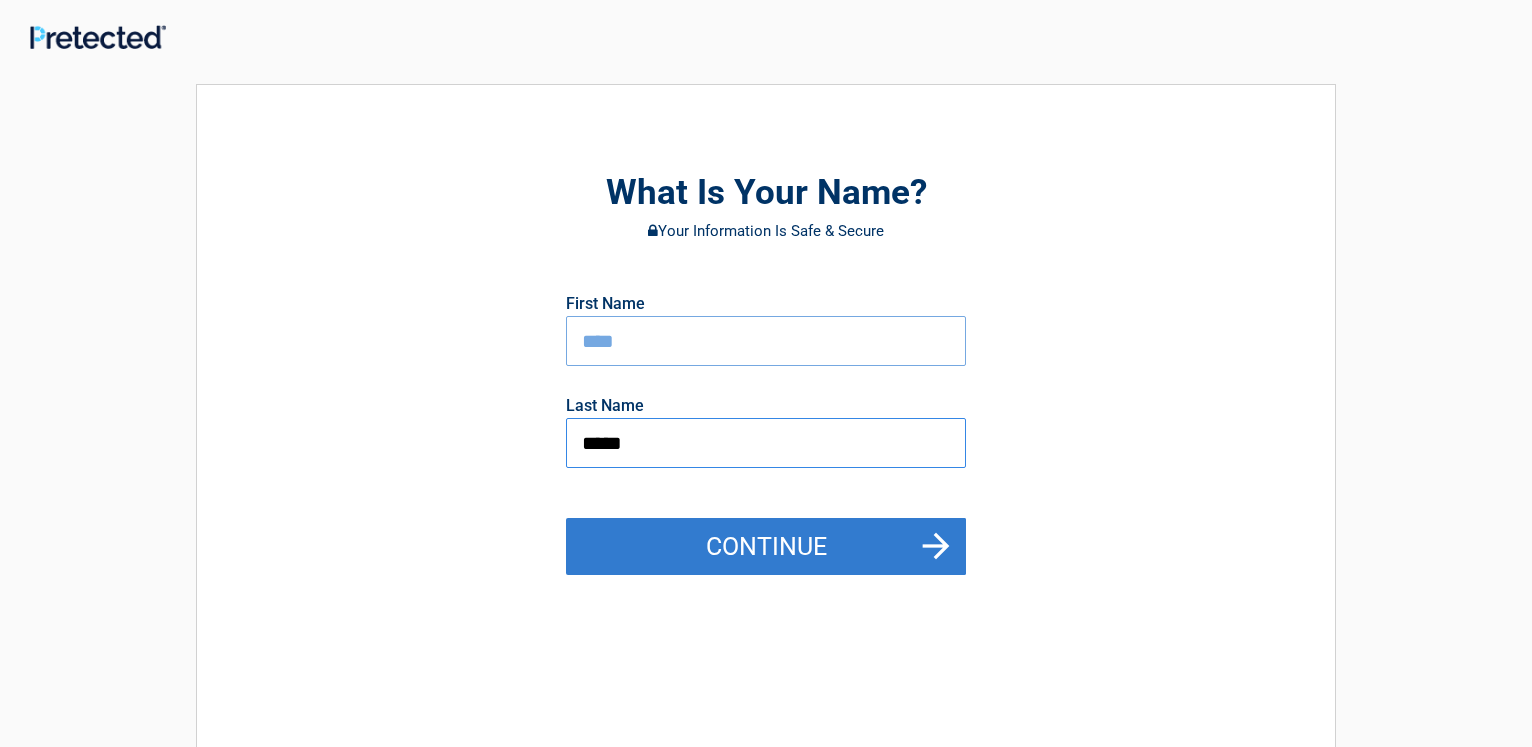 type on "*****" 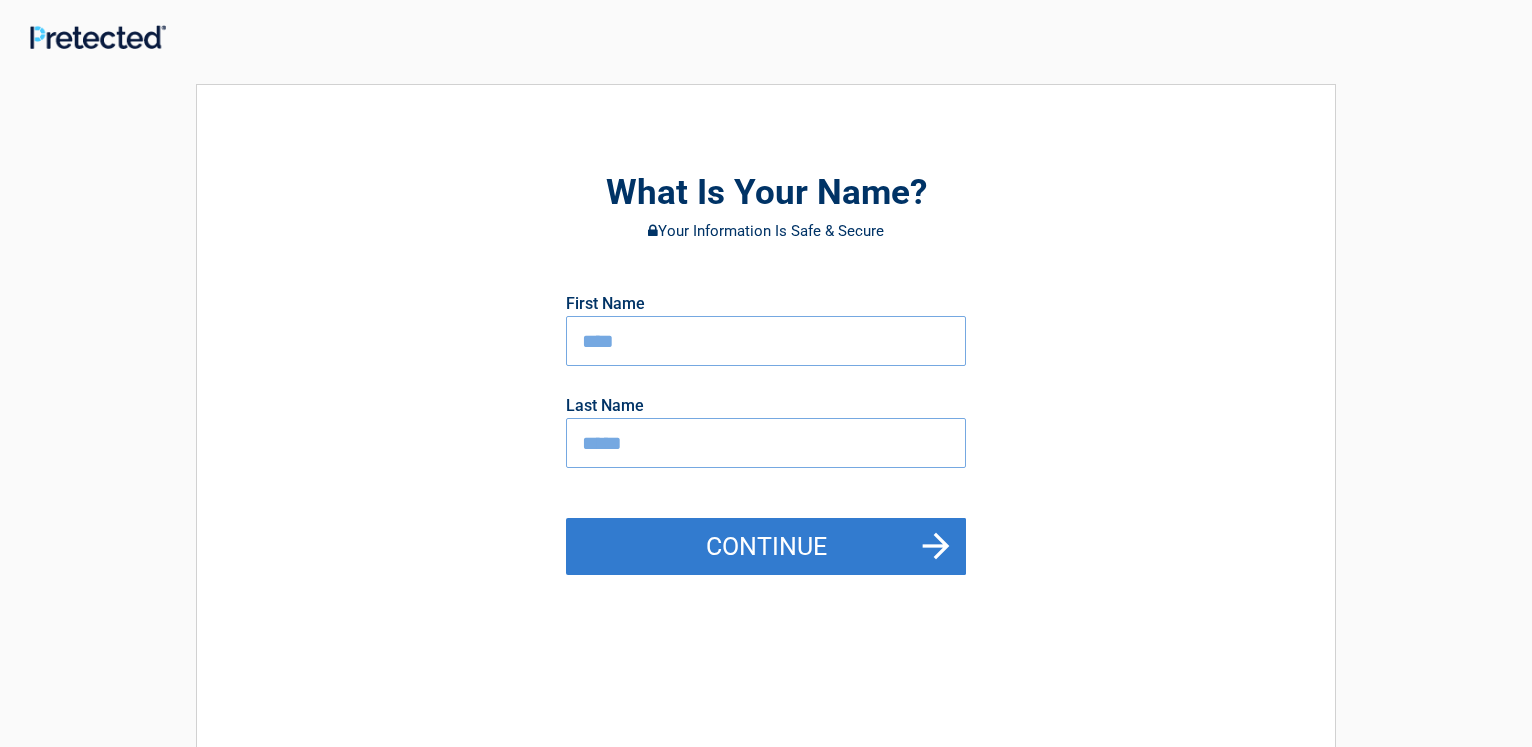 click on "Continue" at bounding box center (766, 547) 